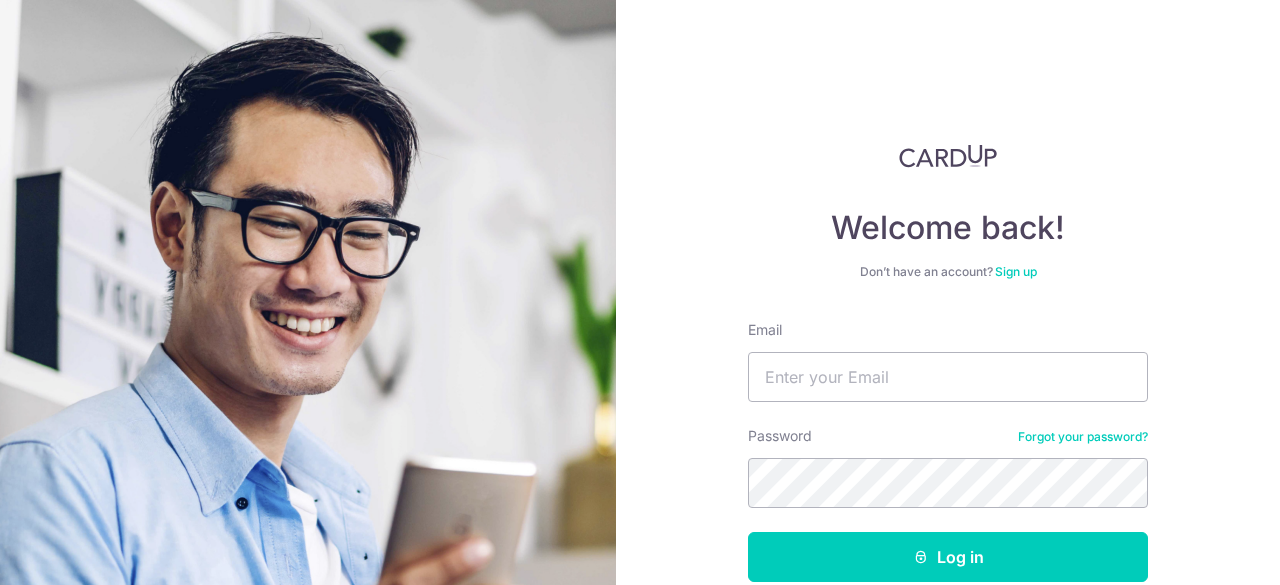 scroll, scrollTop: 0, scrollLeft: 0, axis: both 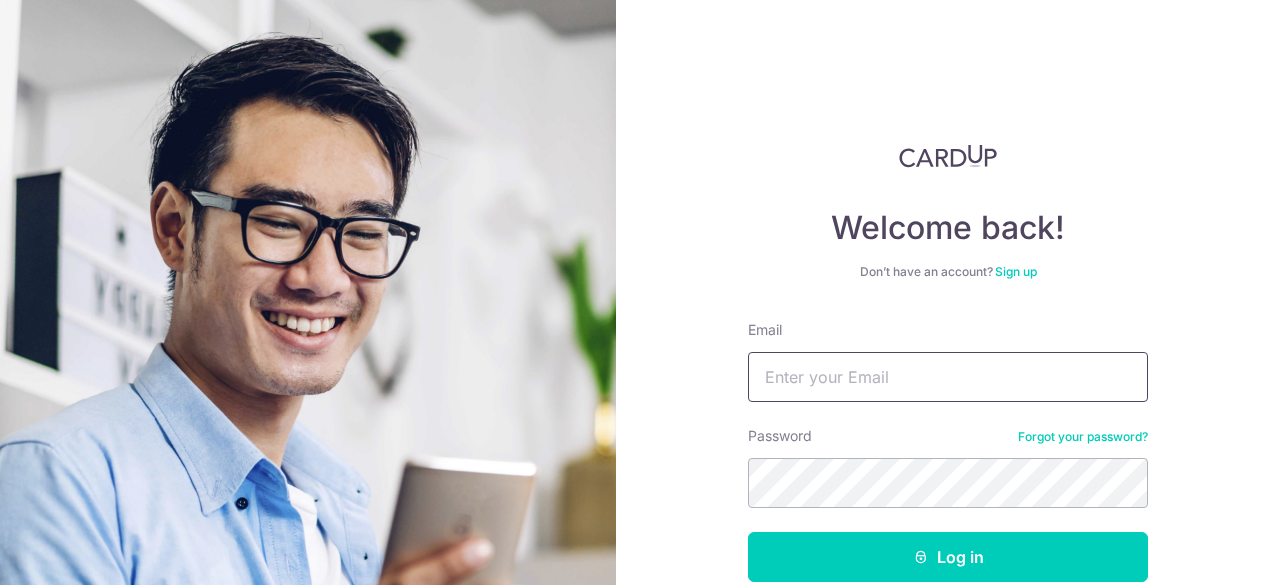 click on "Email" at bounding box center [948, 377] 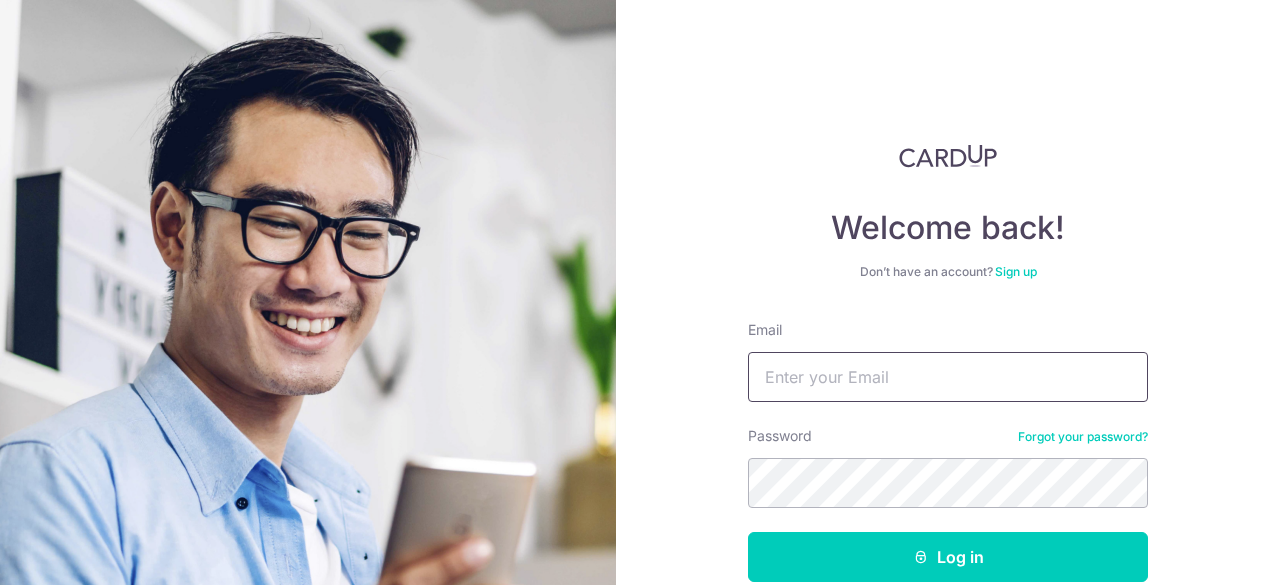 type on "msjphee@ntu.edu.sg" 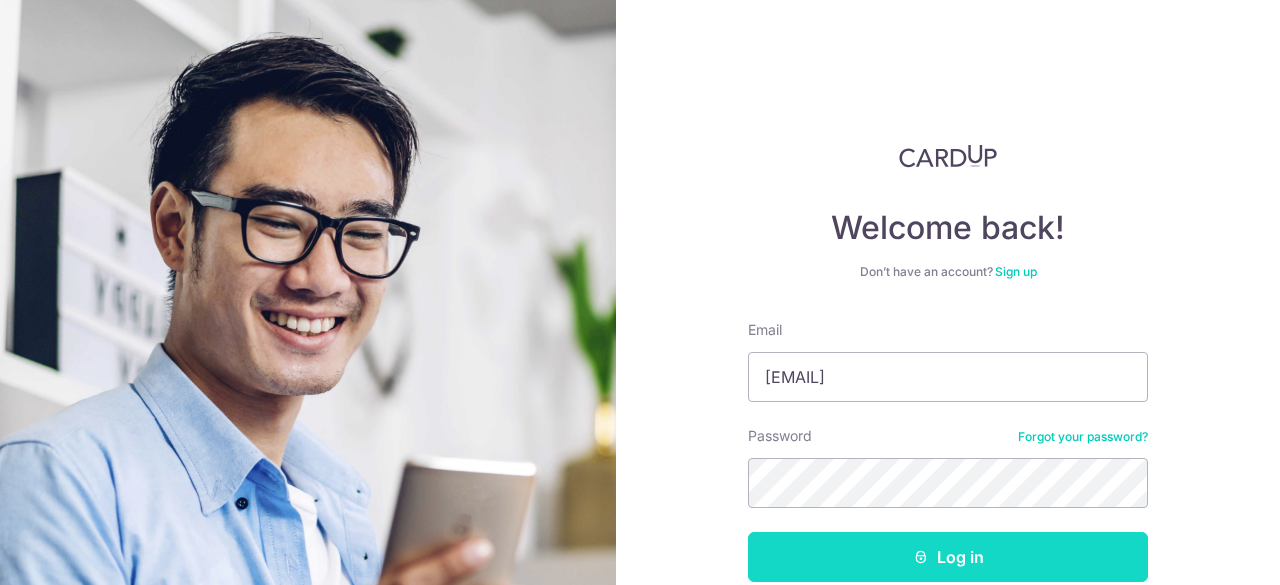 click on "Log in" at bounding box center [948, 557] 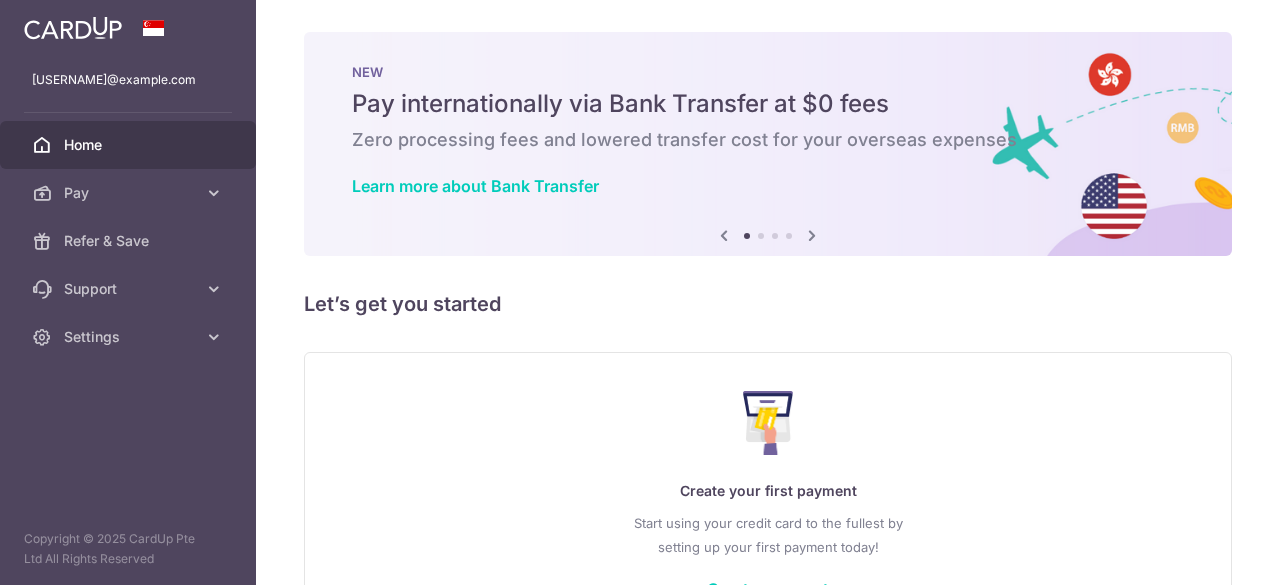 scroll, scrollTop: 0, scrollLeft: 0, axis: both 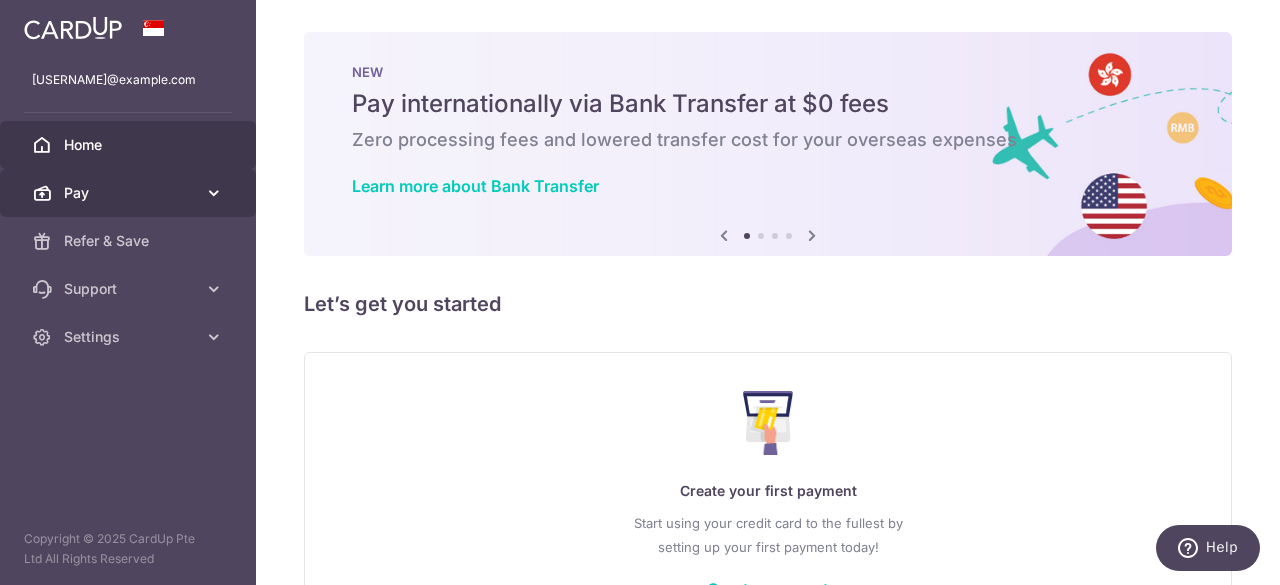 click on "Pay" at bounding box center [130, 193] 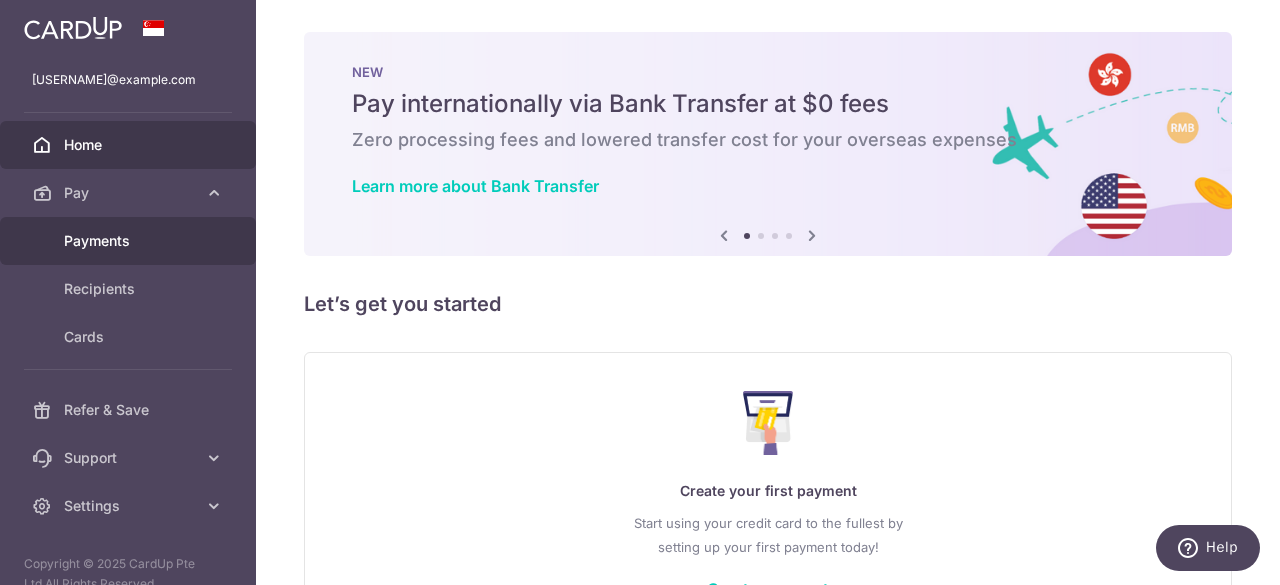 click on "Payments" at bounding box center [130, 241] 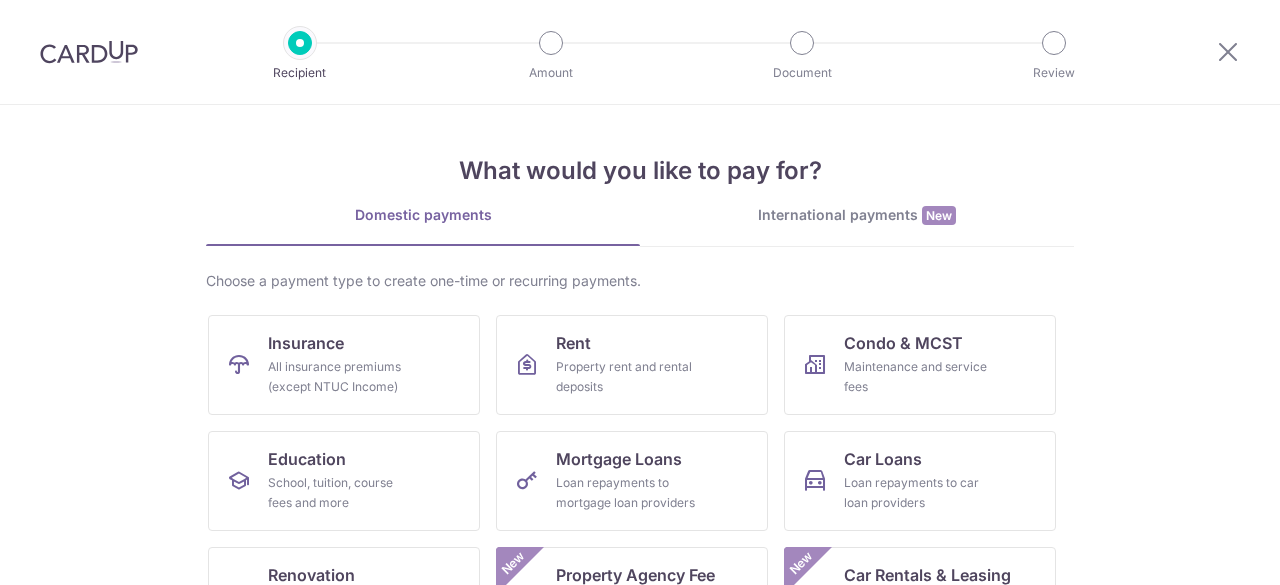 scroll, scrollTop: 0, scrollLeft: 0, axis: both 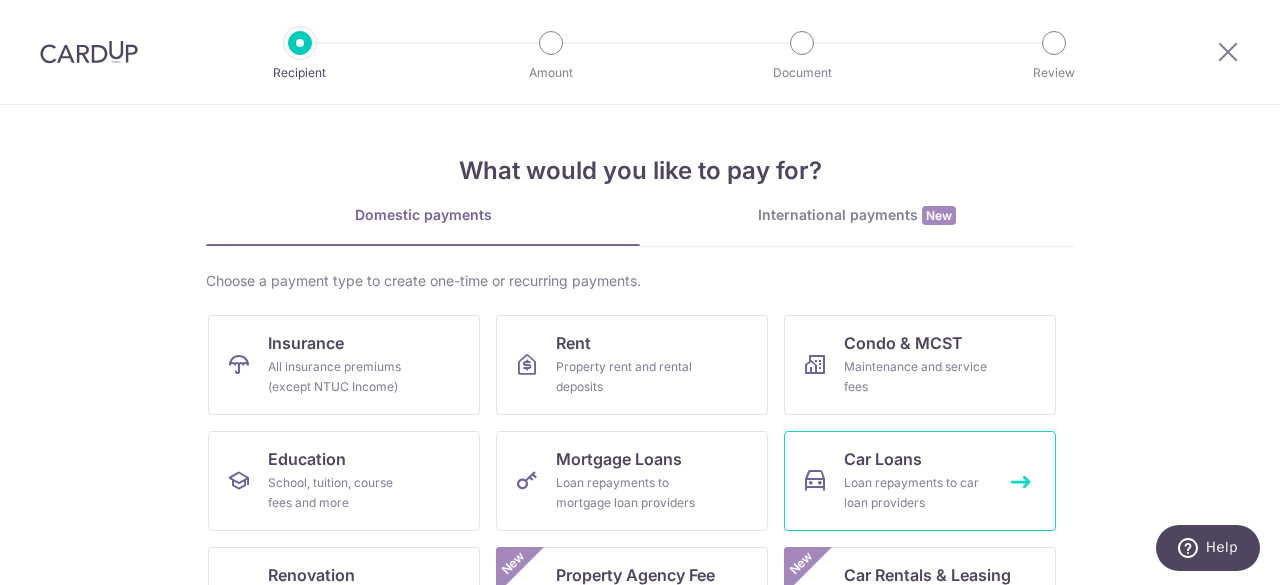 click on "Car Loans" at bounding box center [883, 459] 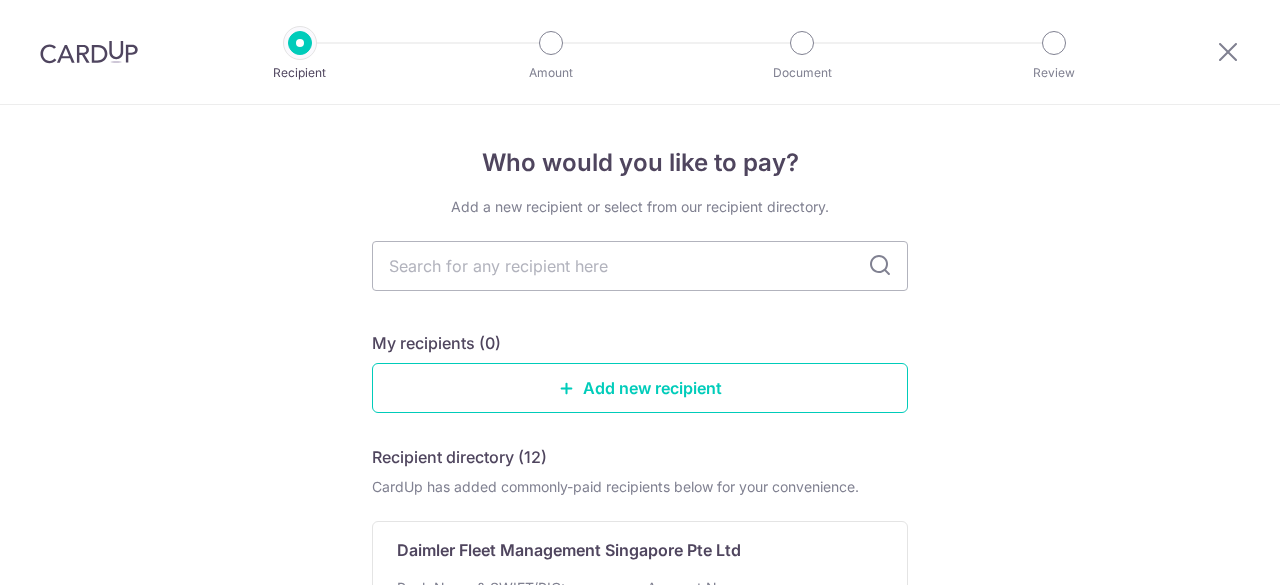 scroll, scrollTop: 0, scrollLeft: 0, axis: both 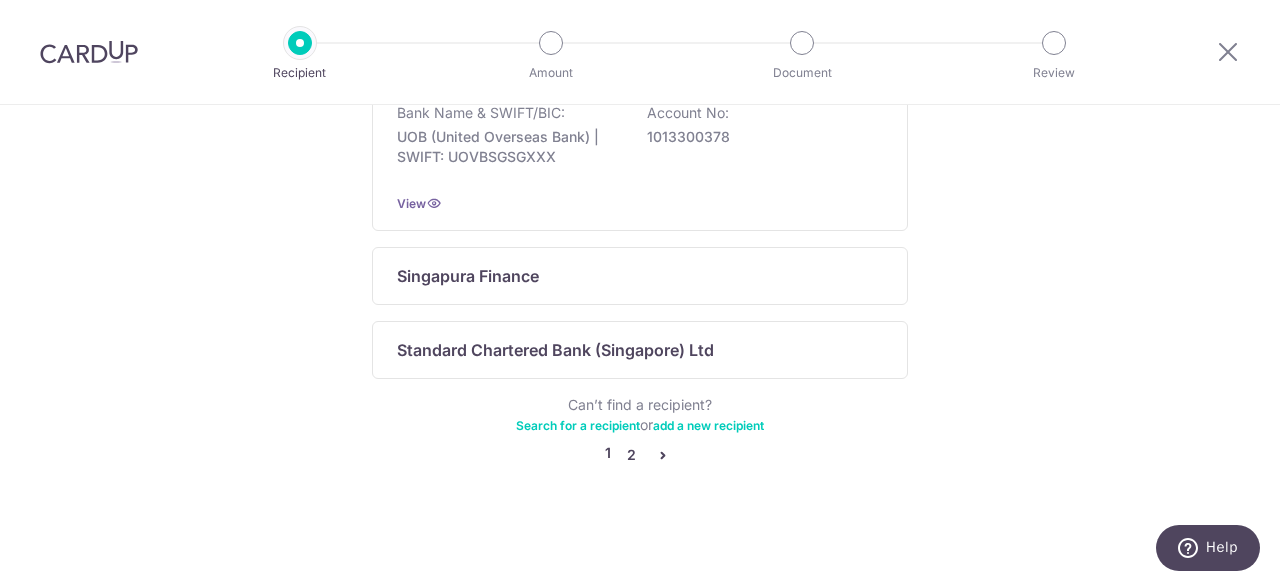 click on "2" at bounding box center [631, 455] 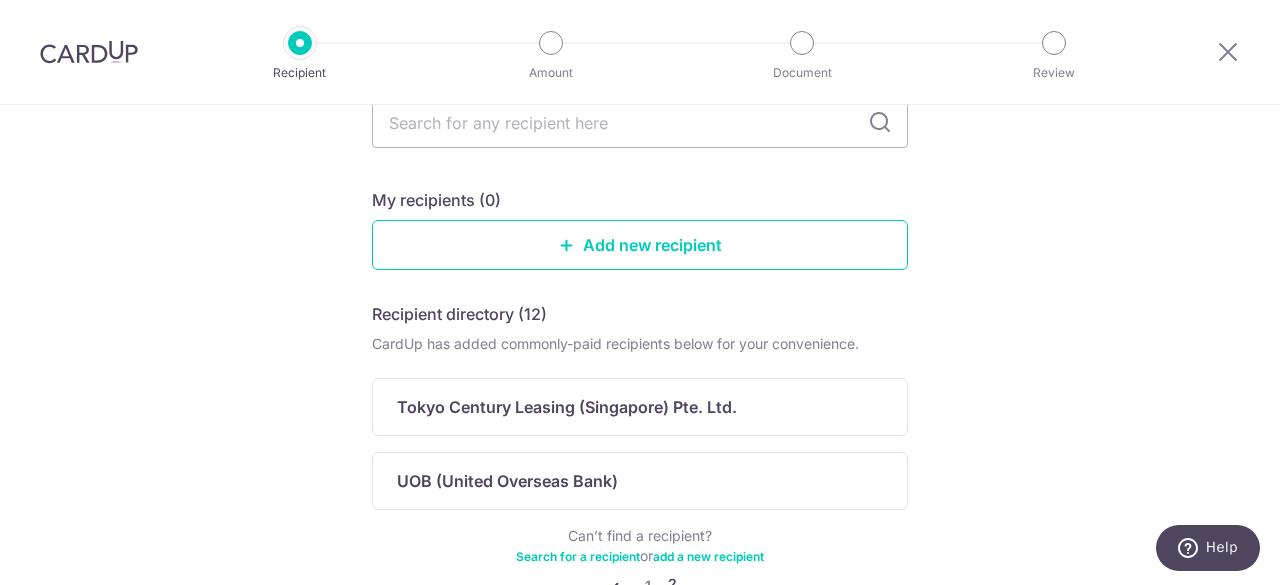 scroll, scrollTop: 120, scrollLeft: 0, axis: vertical 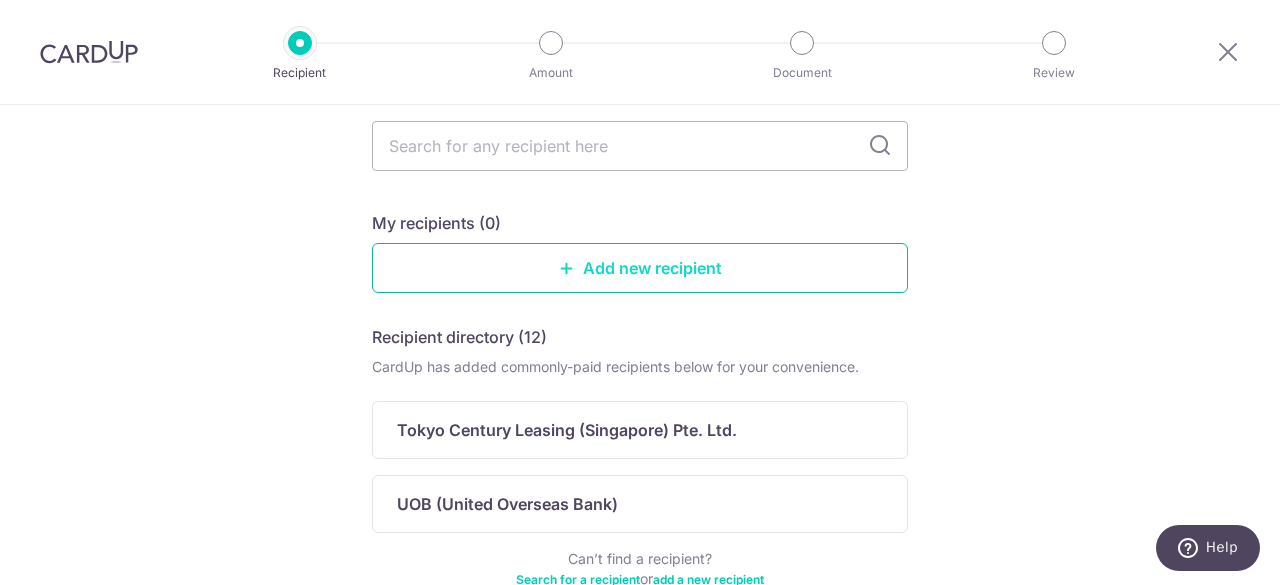 click on "Add new recipient" at bounding box center (640, 268) 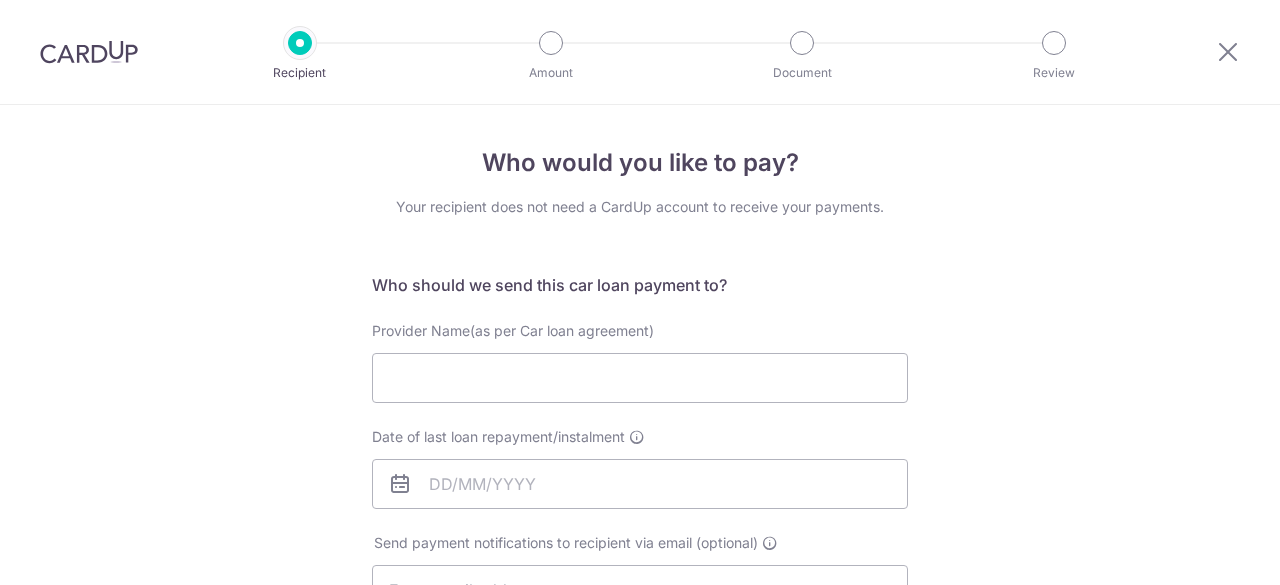 scroll, scrollTop: 0, scrollLeft: 0, axis: both 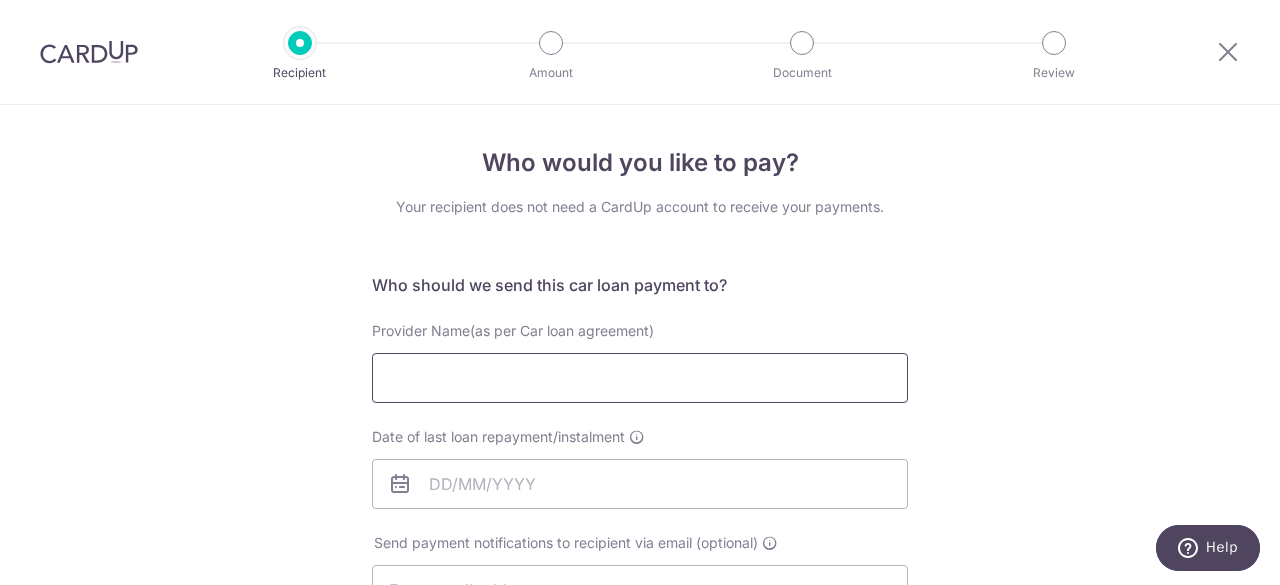 click on "Provider Name(as per Car loan agreement)" at bounding box center (640, 378) 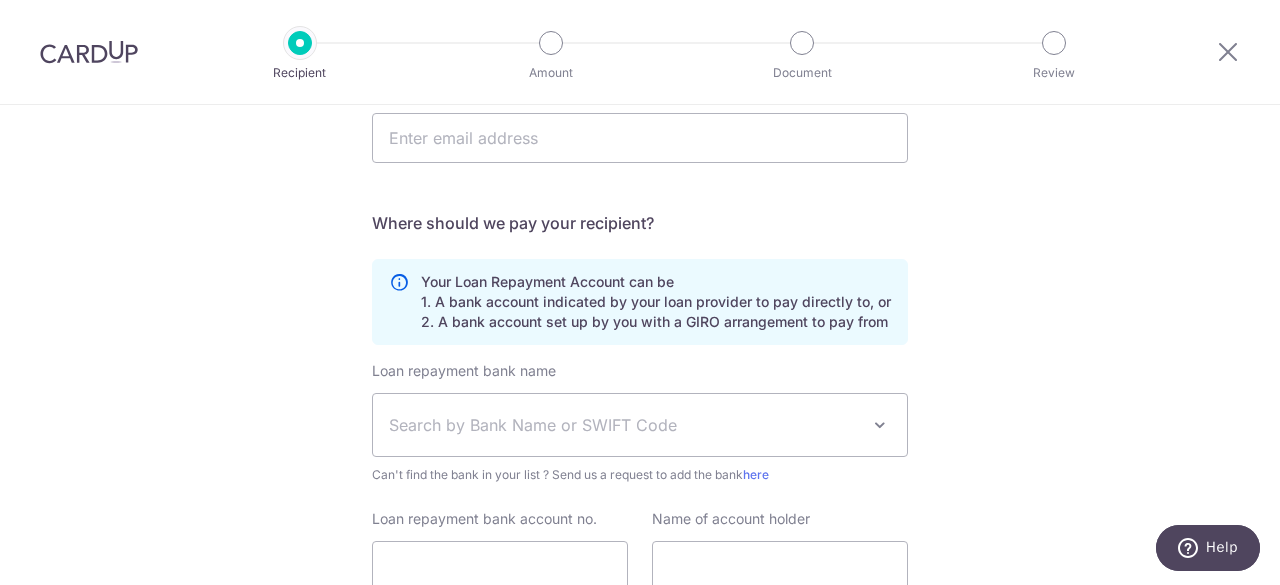 scroll, scrollTop: 453, scrollLeft: 0, axis: vertical 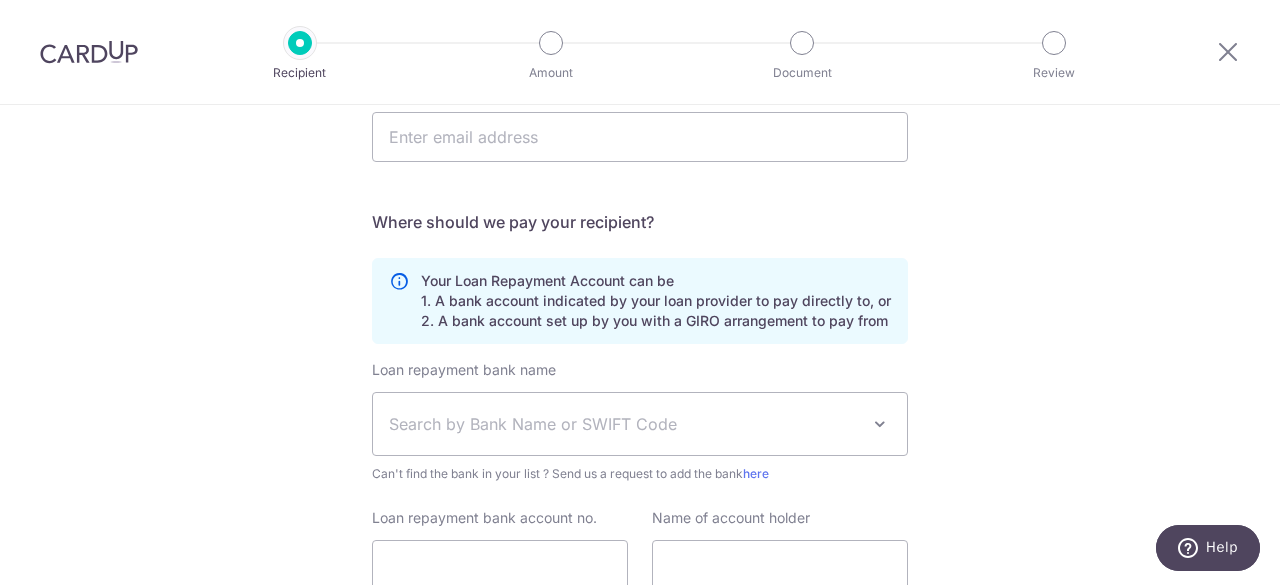 type on "DBS Bank" 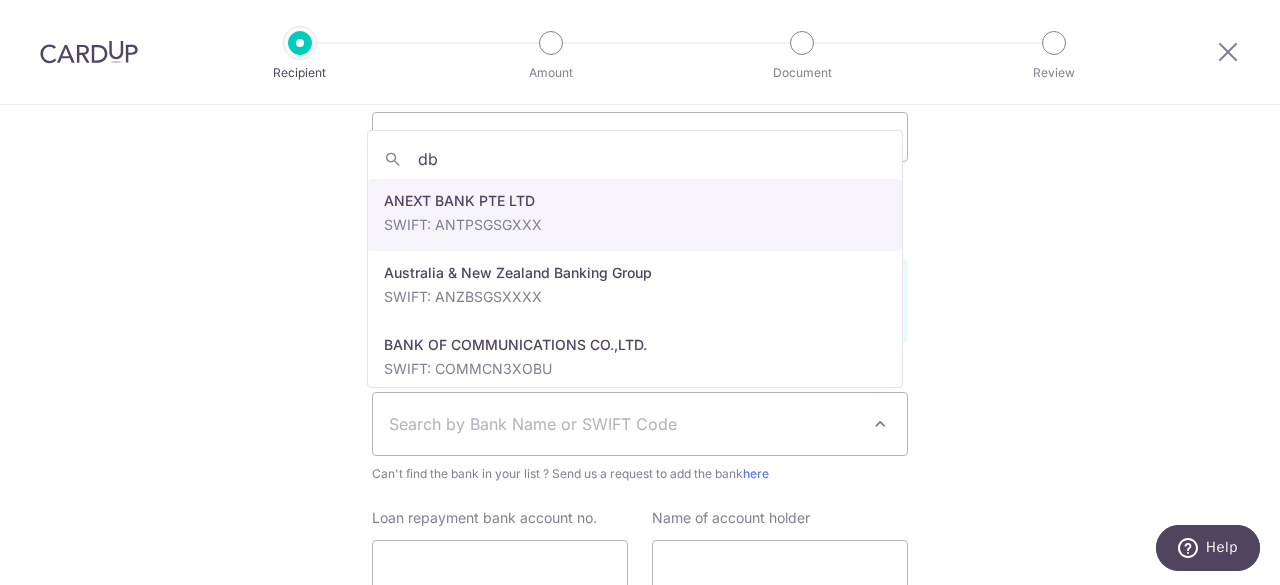 type on "dbs" 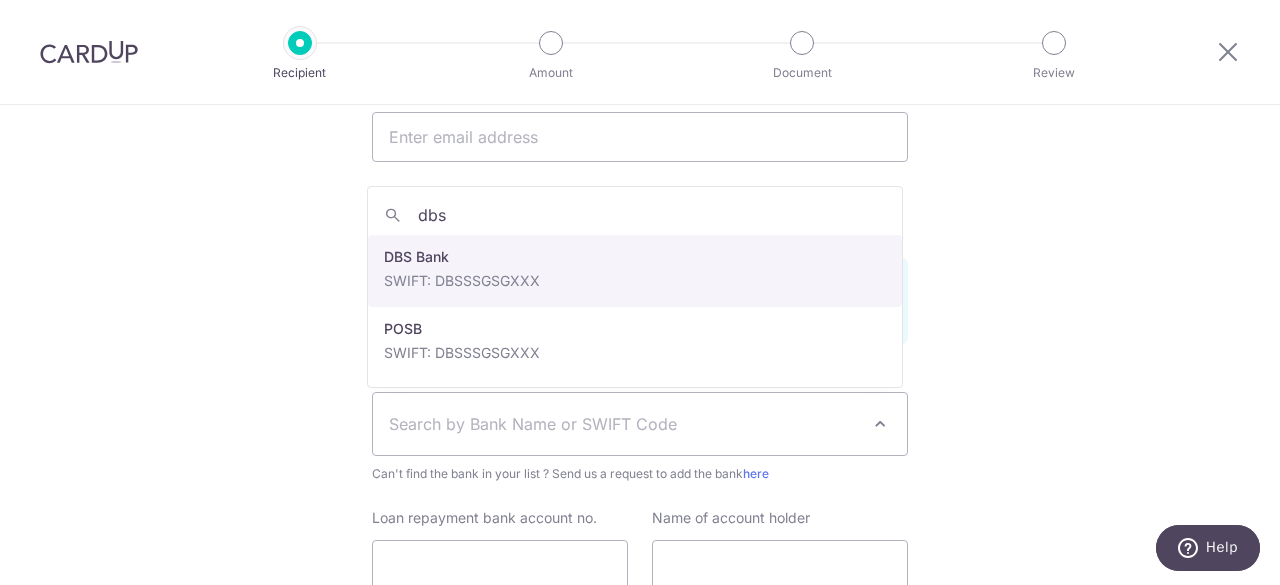select on "6" 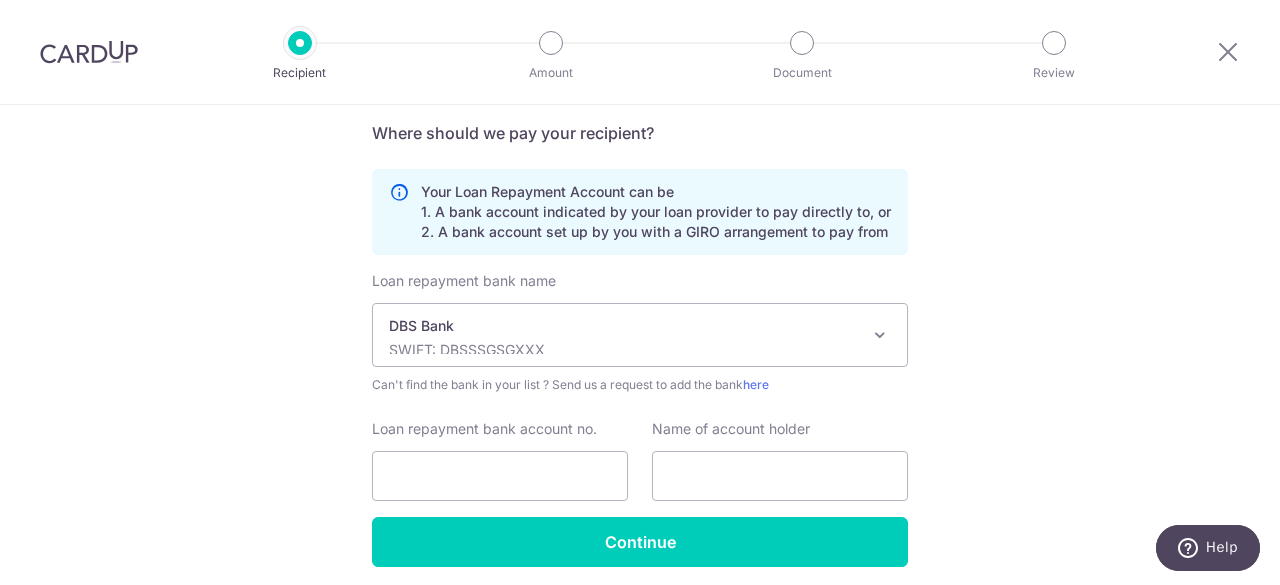 scroll, scrollTop: 543, scrollLeft: 0, axis: vertical 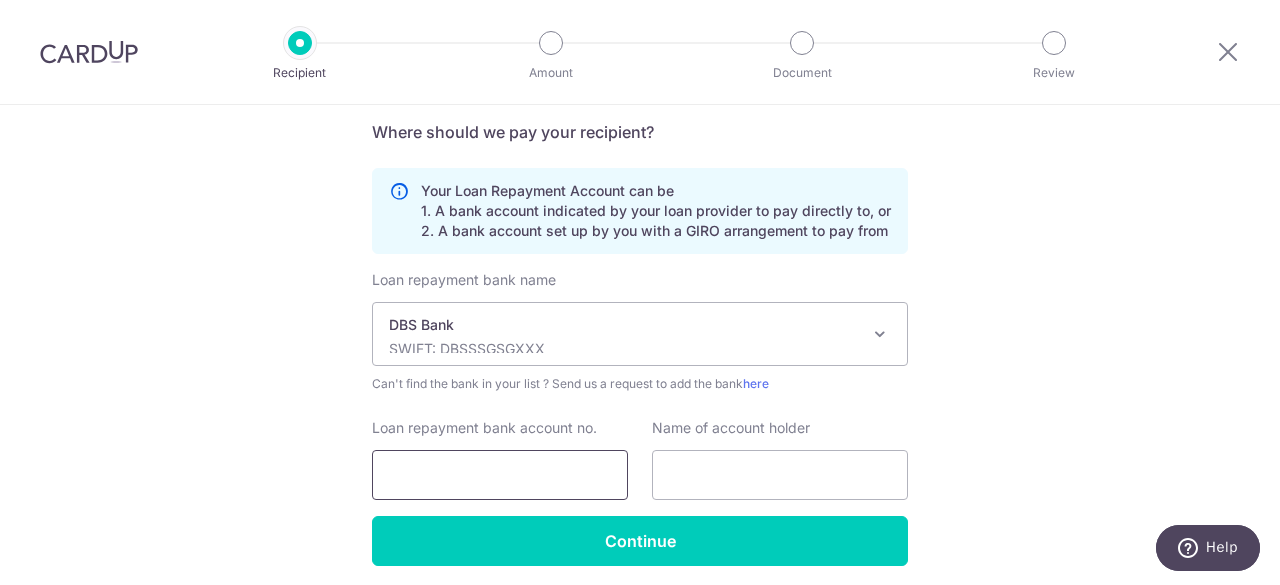 click on "Loan repayment bank account no." at bounding box center [500, 475] 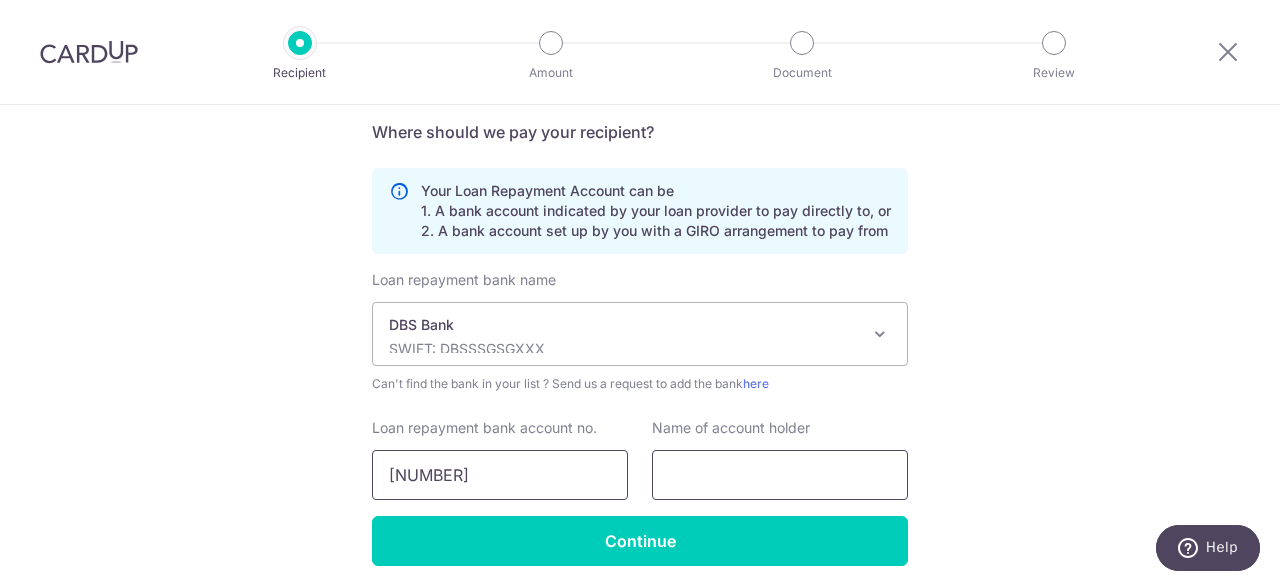 type on "[CREDIT_CARD]" 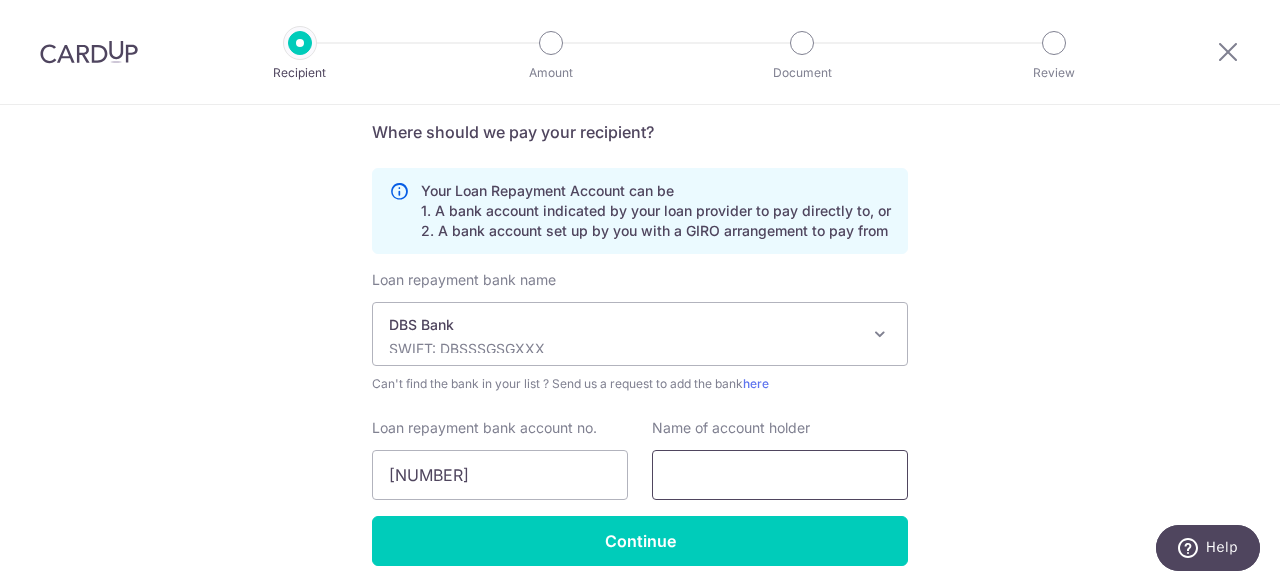 click at bounding box center (780, 475) 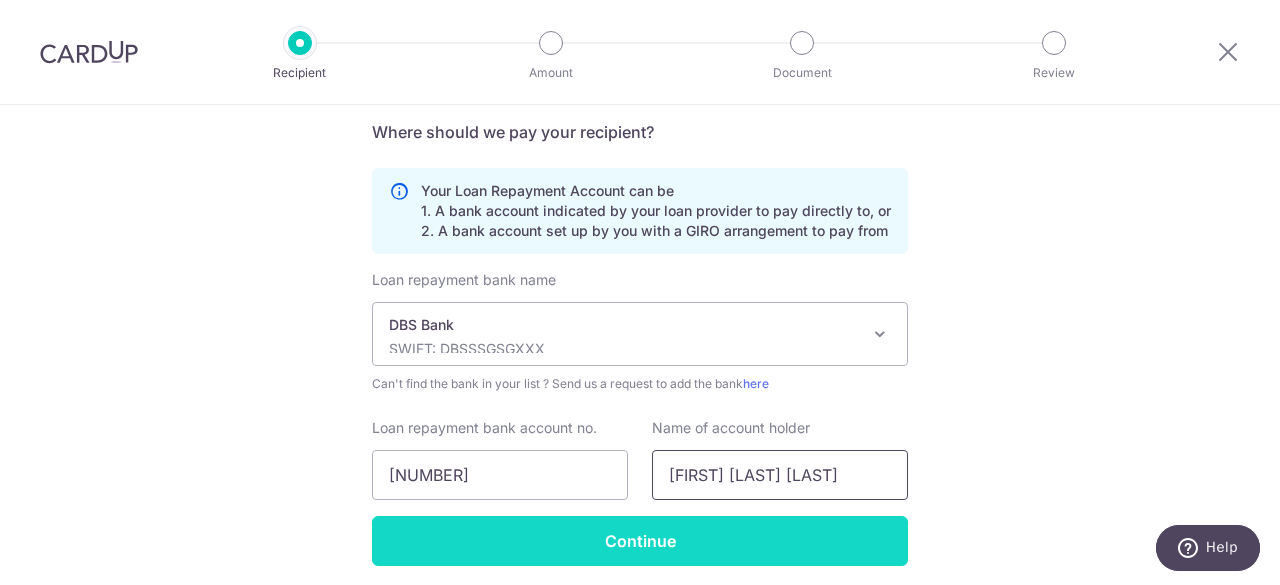 type on "Phee Soo Jay Louis" 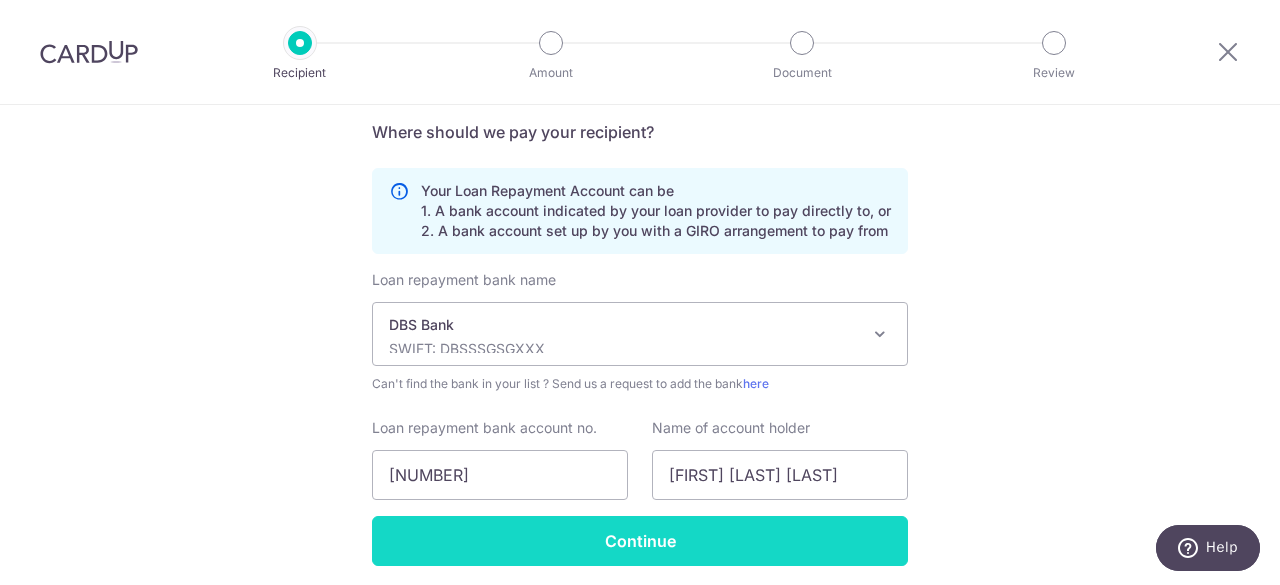 click on "Continue" at bounding box center [640, 541] 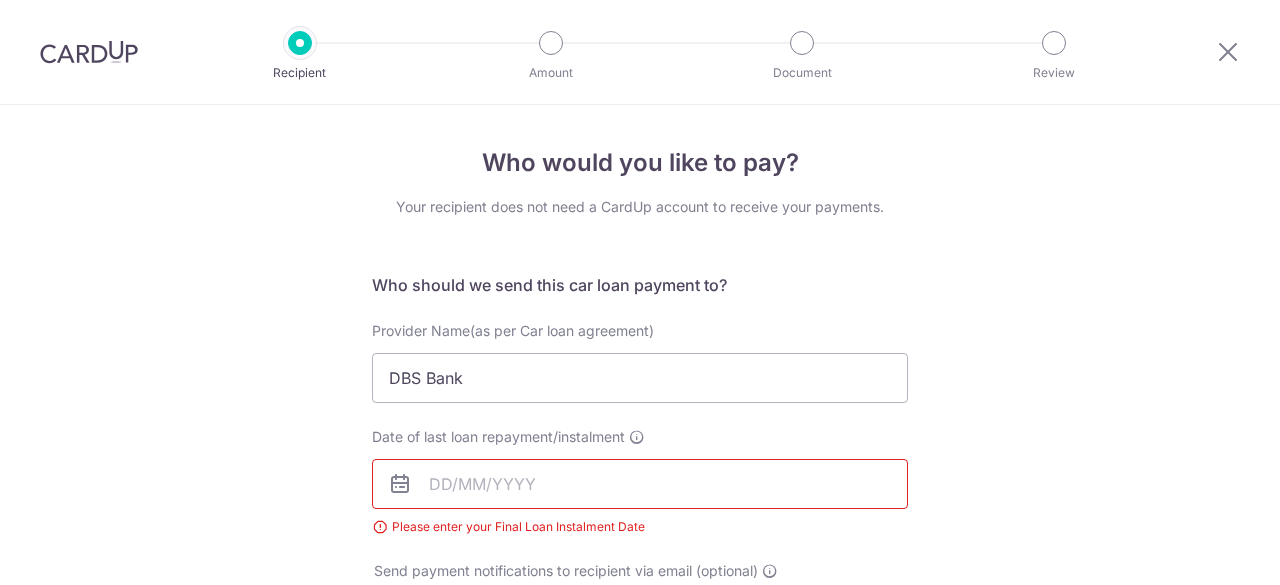 scroll, scrollTop: 0, scrollLeft: 0, axis: both 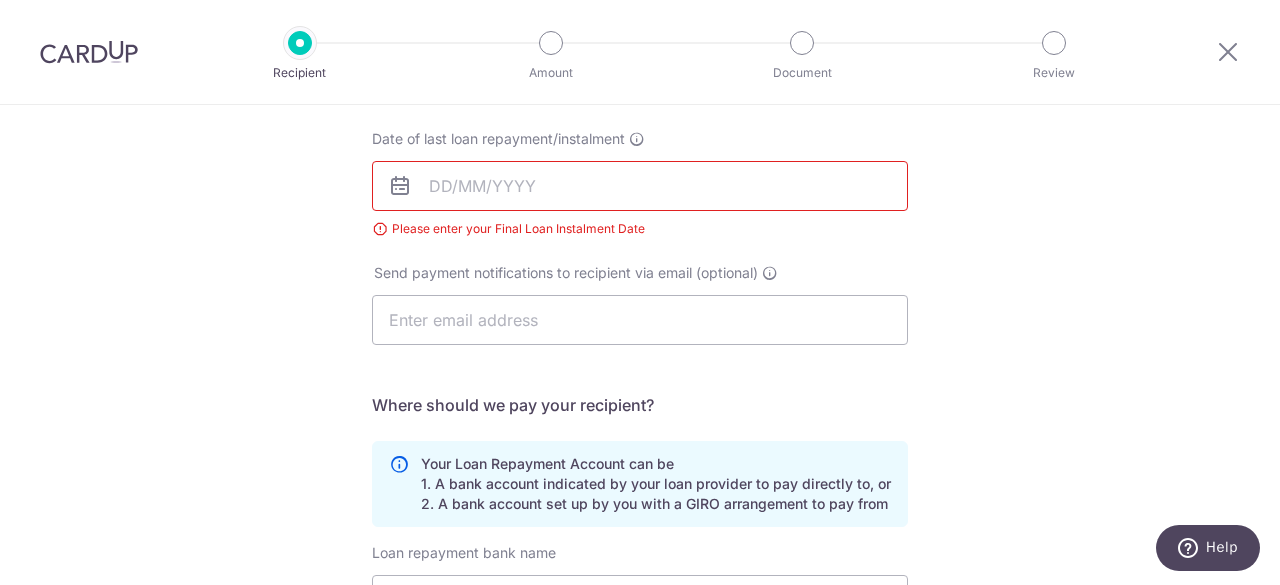 click on "Please enter your Final Loan Instalment Date" at bounding box center [640, 229] 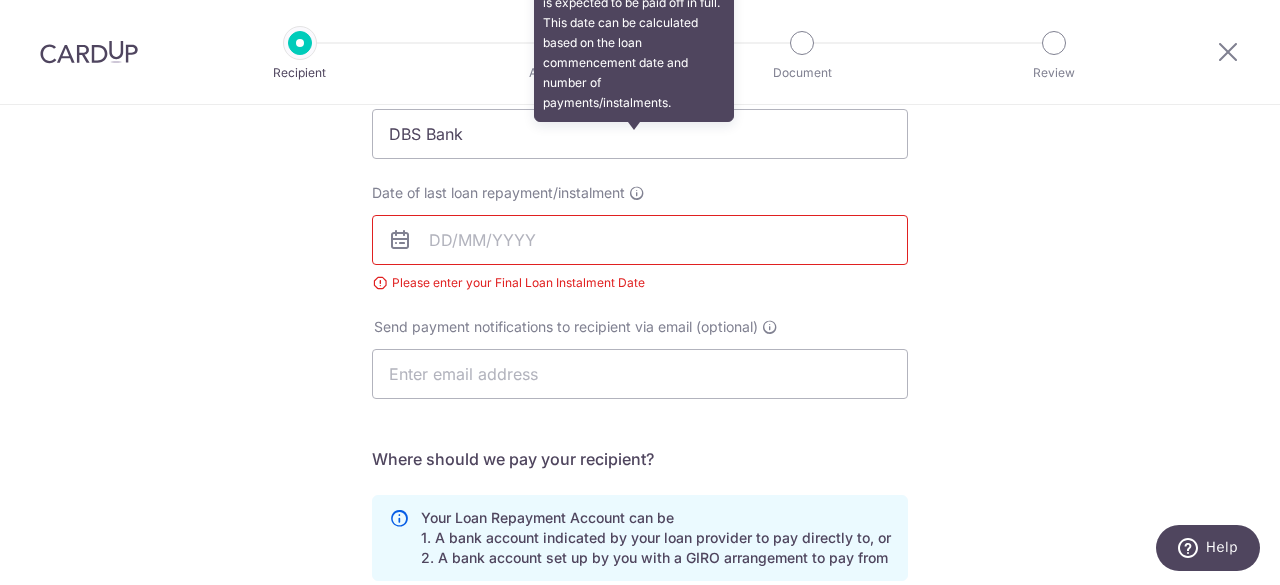 scroll, scrollTop: 250, scrollLeft: 0, axis: vertical 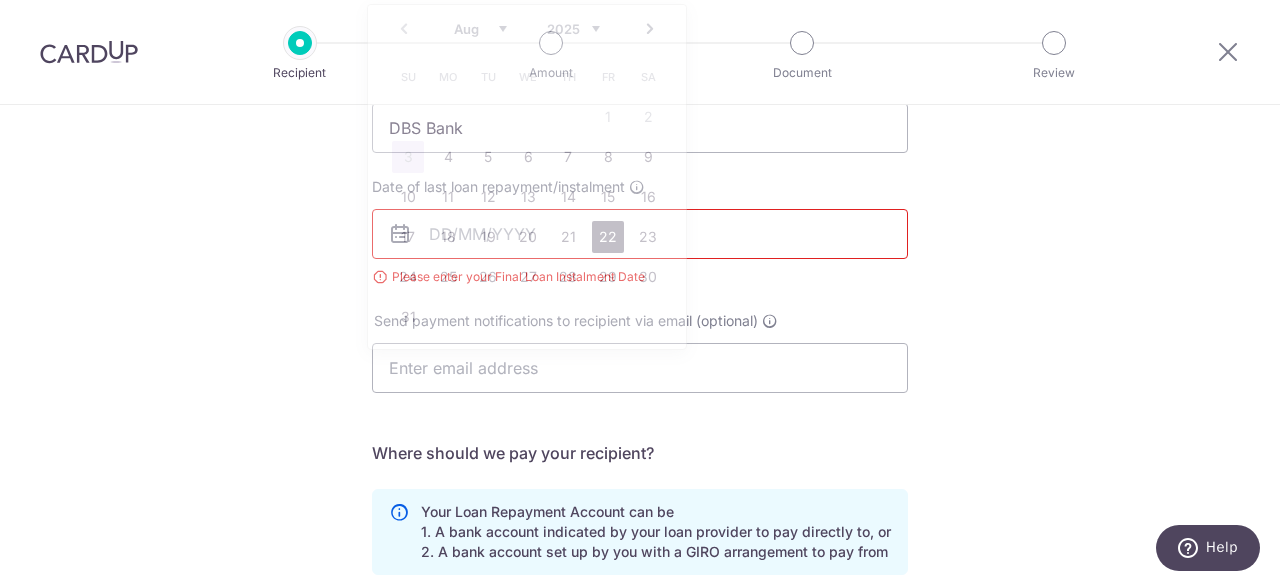 click on "Recipient Amount Document Review
Who would you like to pay?
Your recipient does not need a CardUp account to receive your payments.
Who should we send this car loan payment to?
Provider Name(as per Car loan agreement)
DBS Bank
Date of last loan repayment/instalment
[DATE]
Please enter your Final Loan Instalment Date
Send payment notifications to recipient via email (optional)
[EMAIL]" at bounding box center (640, 292) 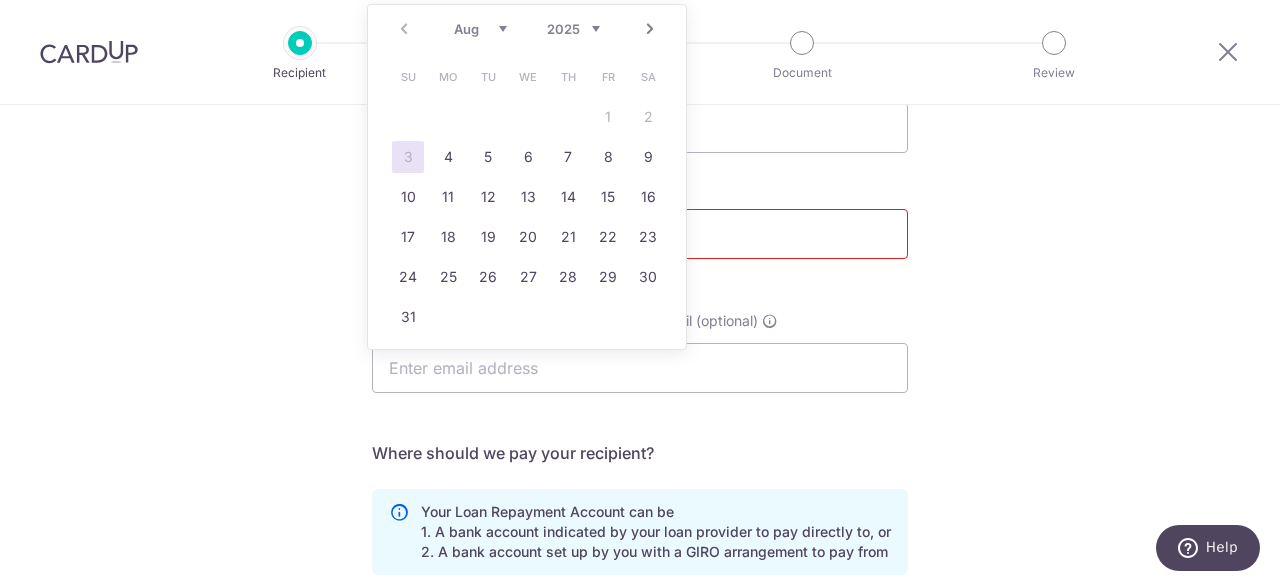 click on "2025 2026 2027 2028 2029 2030 2031 2032 2033 2034 2035" at bounding box center (573, 29) 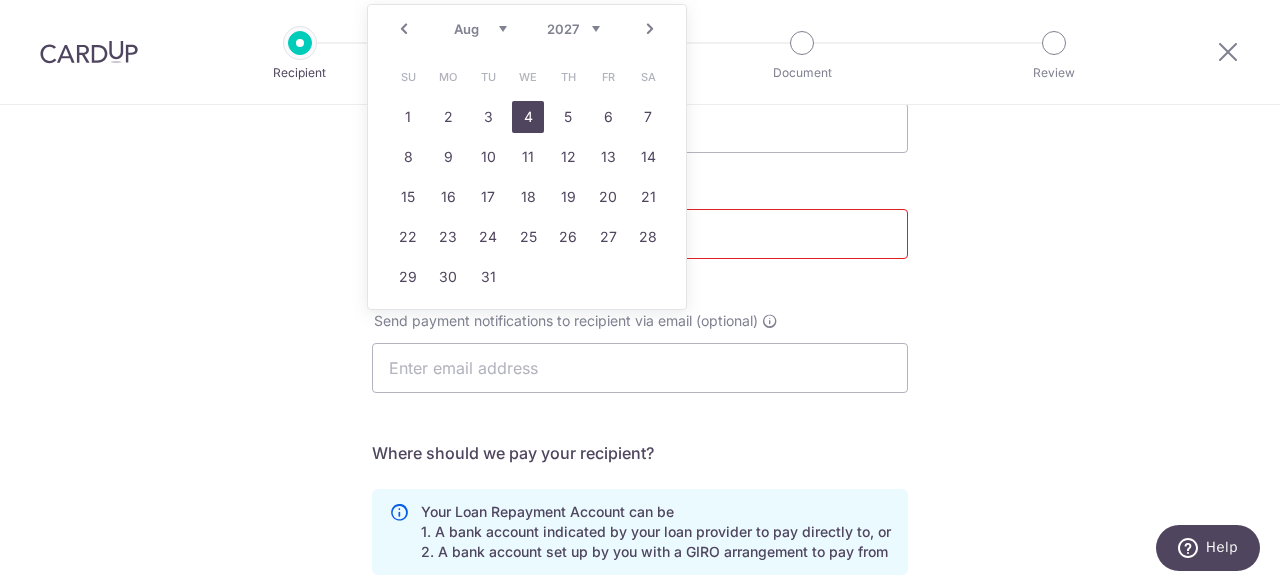 click on "4" at bounding box center [528, 117] 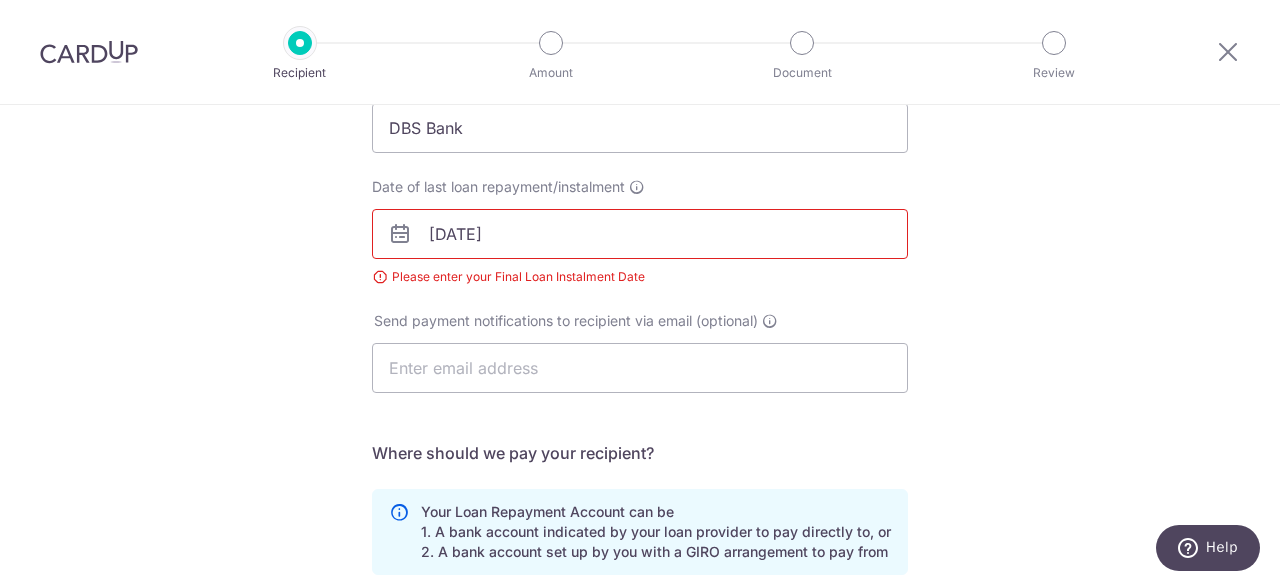 click on "[DATE]" at bounding box center (640, 234) 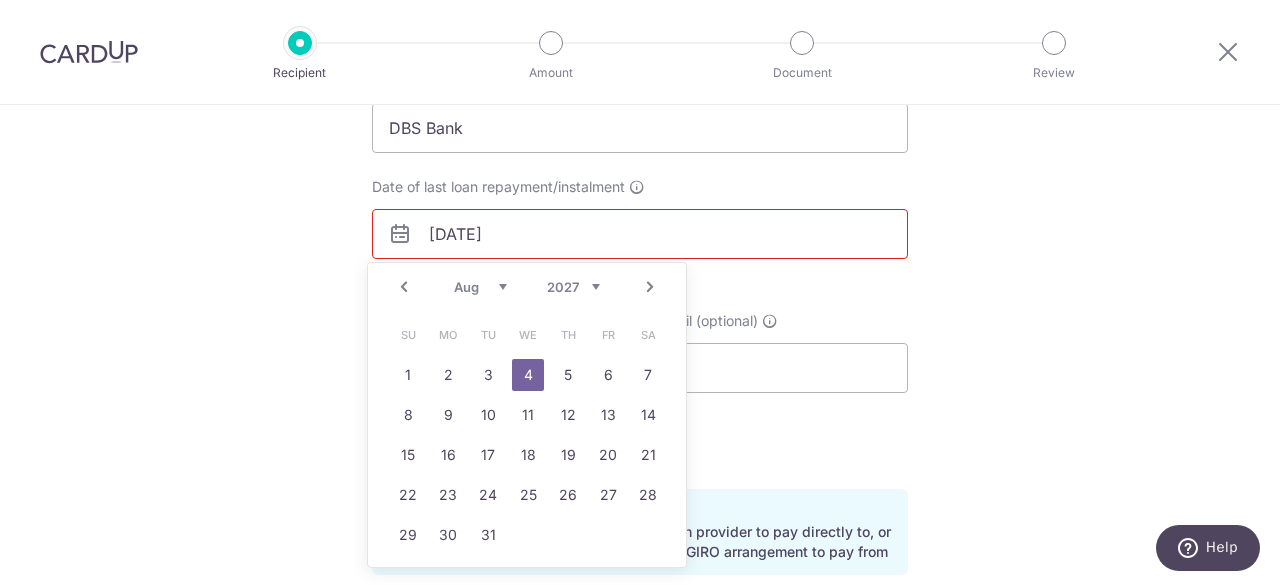 click on "Jan Feb Mar Apr May Jun Jul Aug Sep Oct Nov Dec" at bounding box center [480, 287] 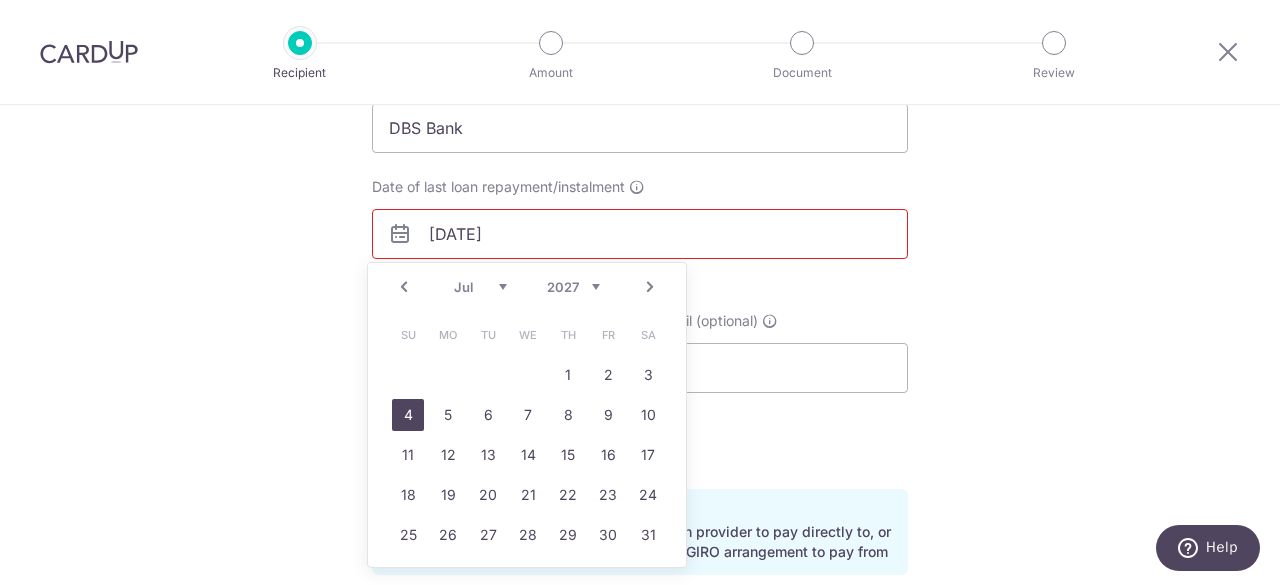 click on "4" at bounding box center (408, 415) 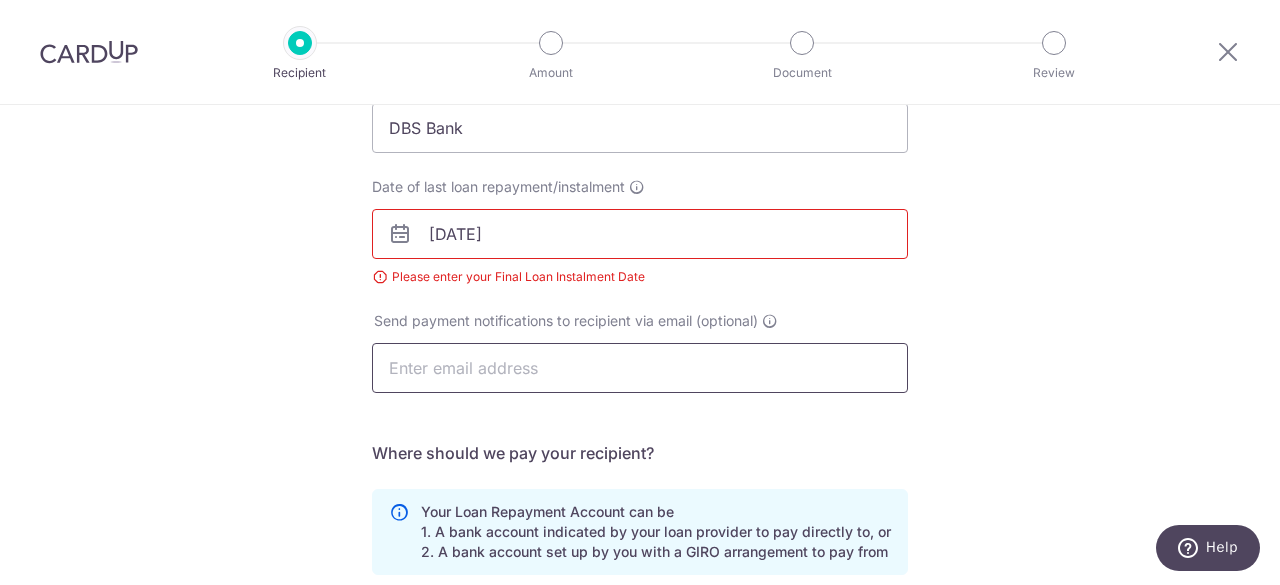 click at bounding box center (640, 368) 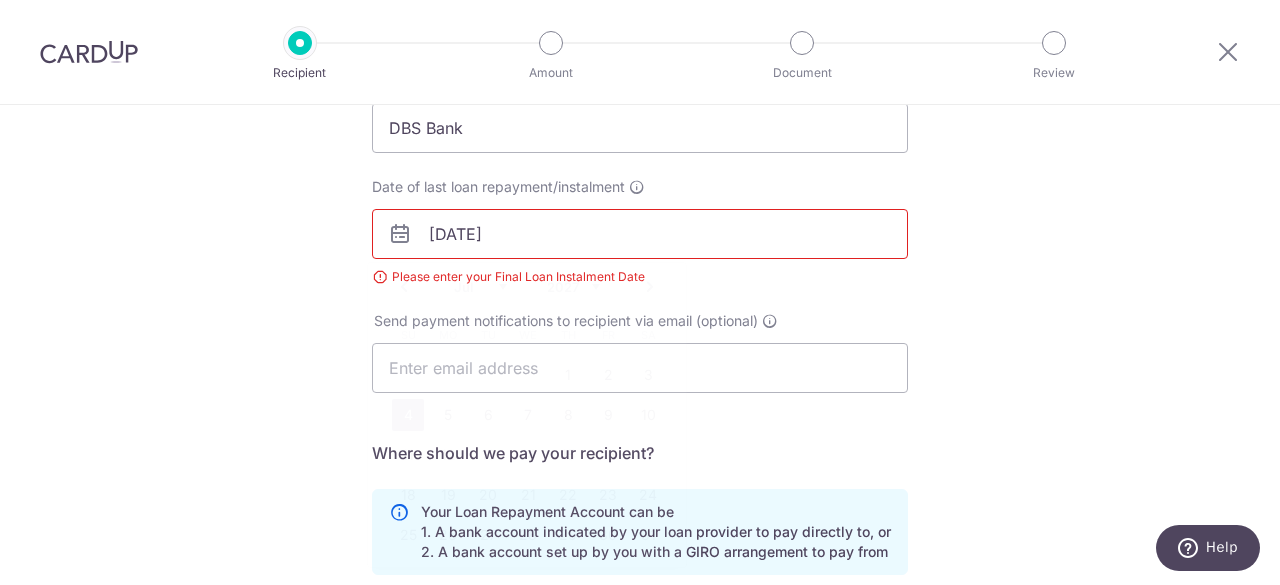 click on "[DATE]" at bounding box center (640, 234) 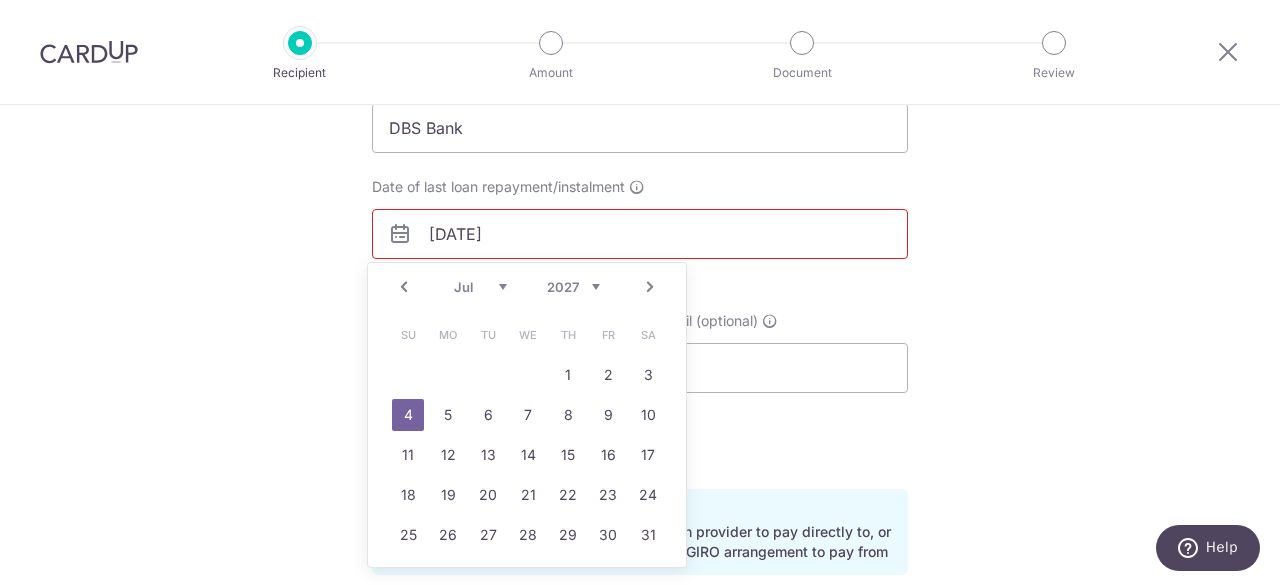 click on "Send payment notifications to recipient via email (optional)" at bounding box center [640, 352] 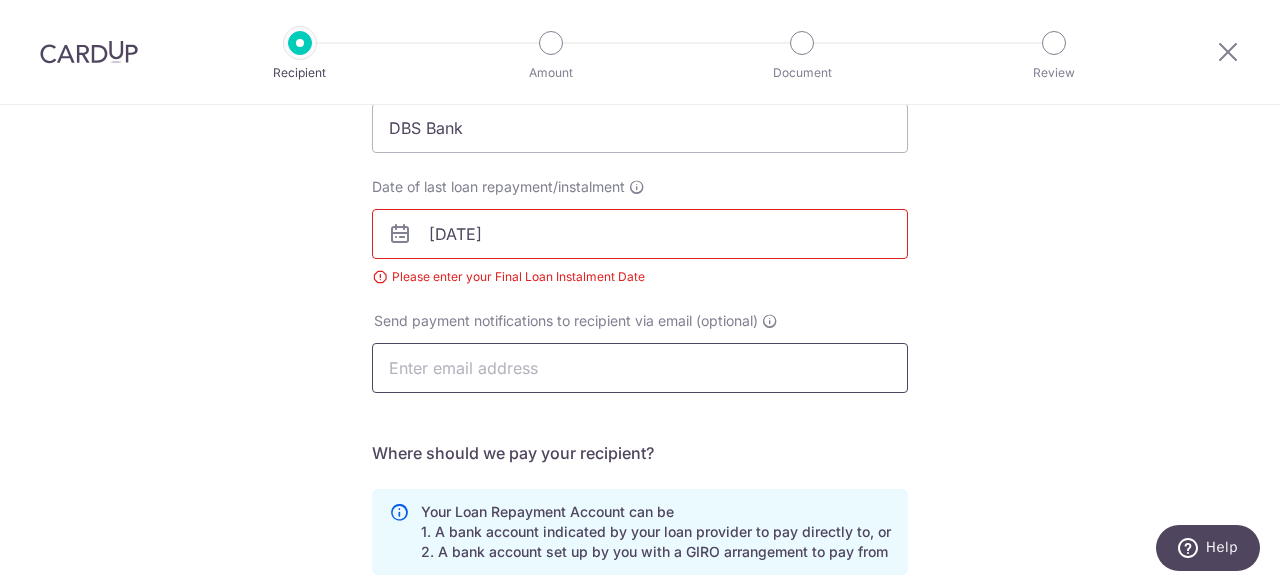 click at bounding box center (640, 368) 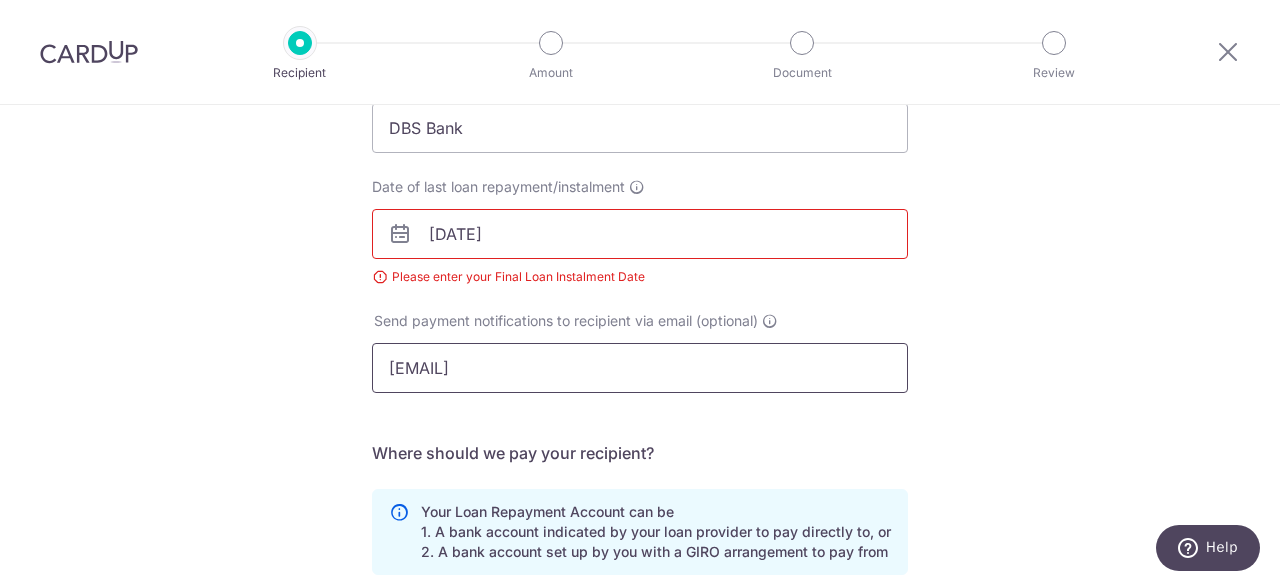 type on "[EMAIL]" 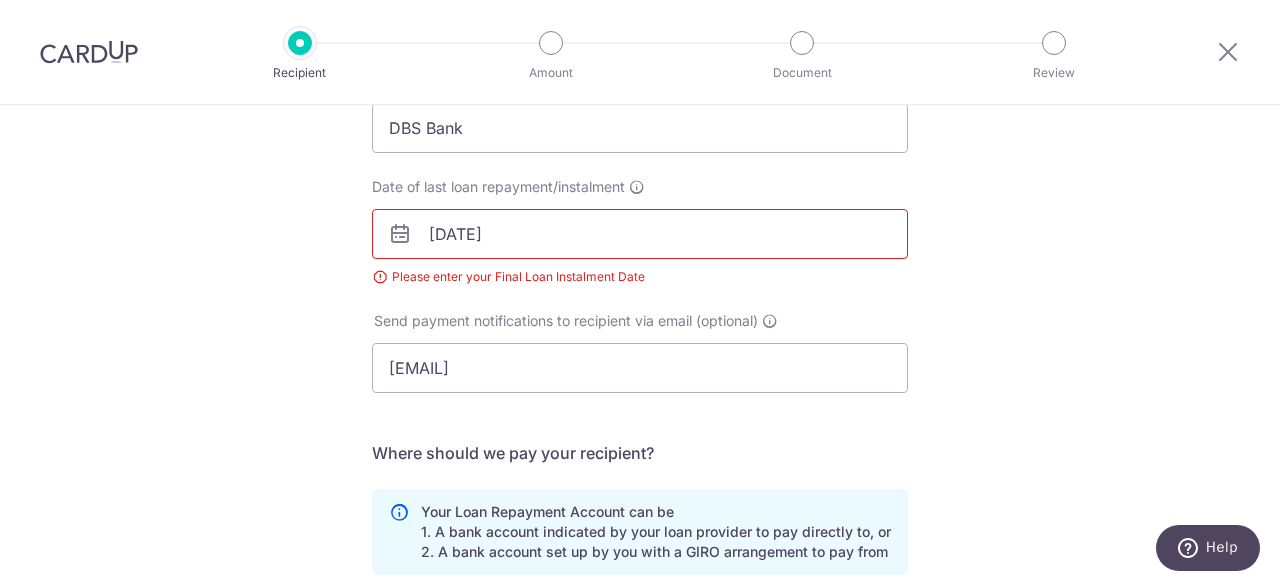 drag, startPoint x: 1015, startPoint y: 304, endPoint x: 1178, endPoint y: 235, distance: 177.00282 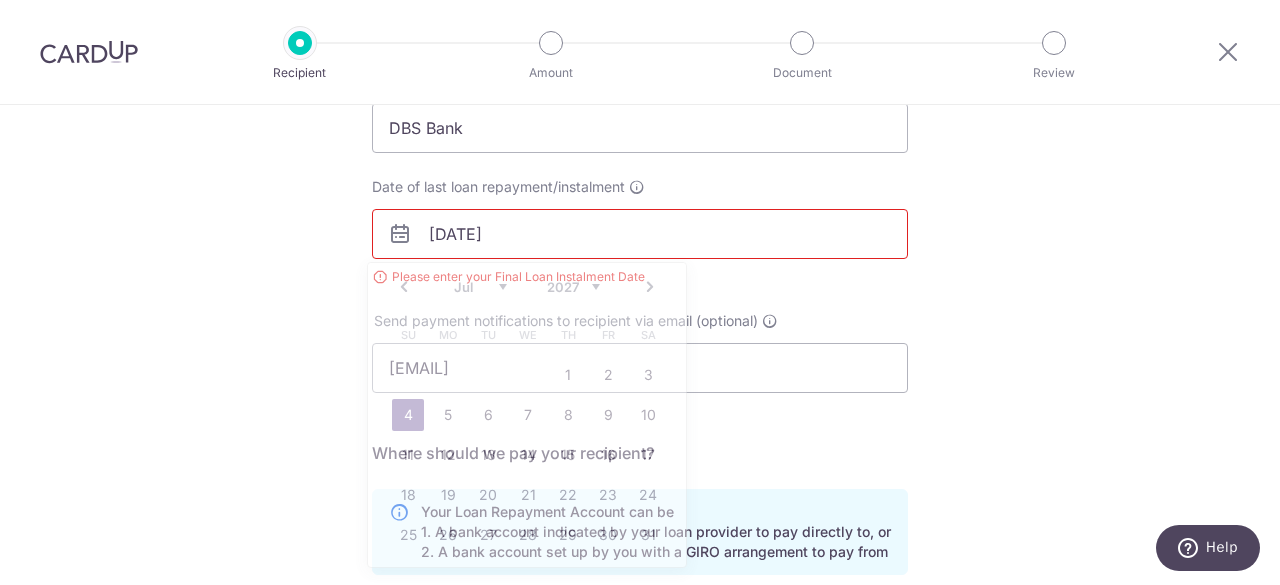 click on "04/07/2027" at bounding box center (640, 234) 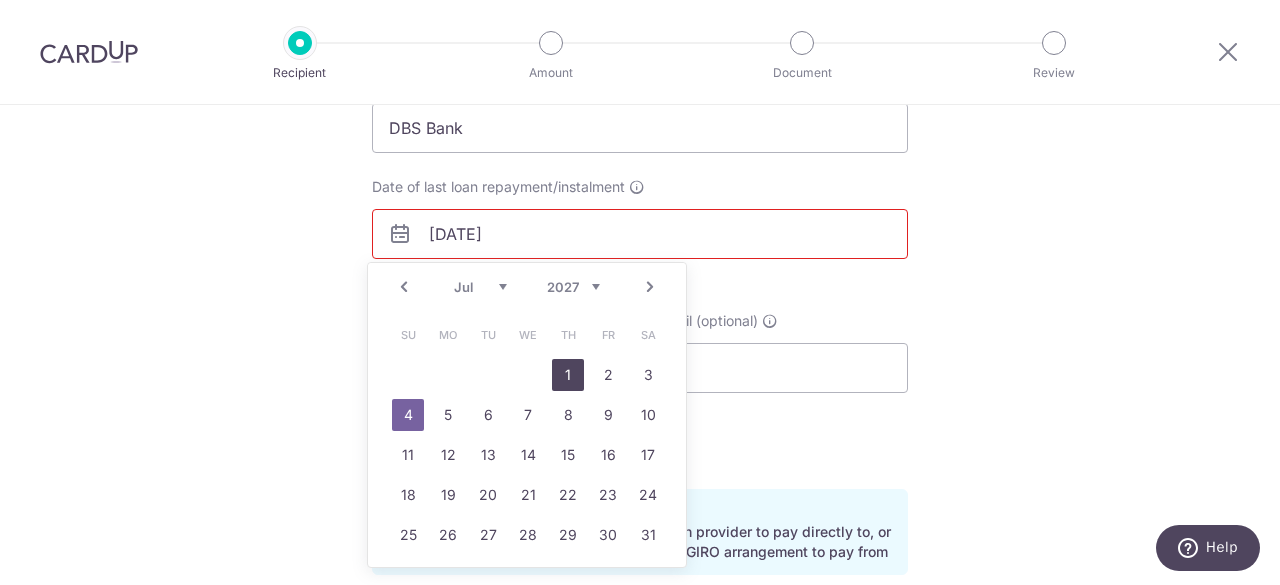 click on "1" at bounding box center [568, 375] 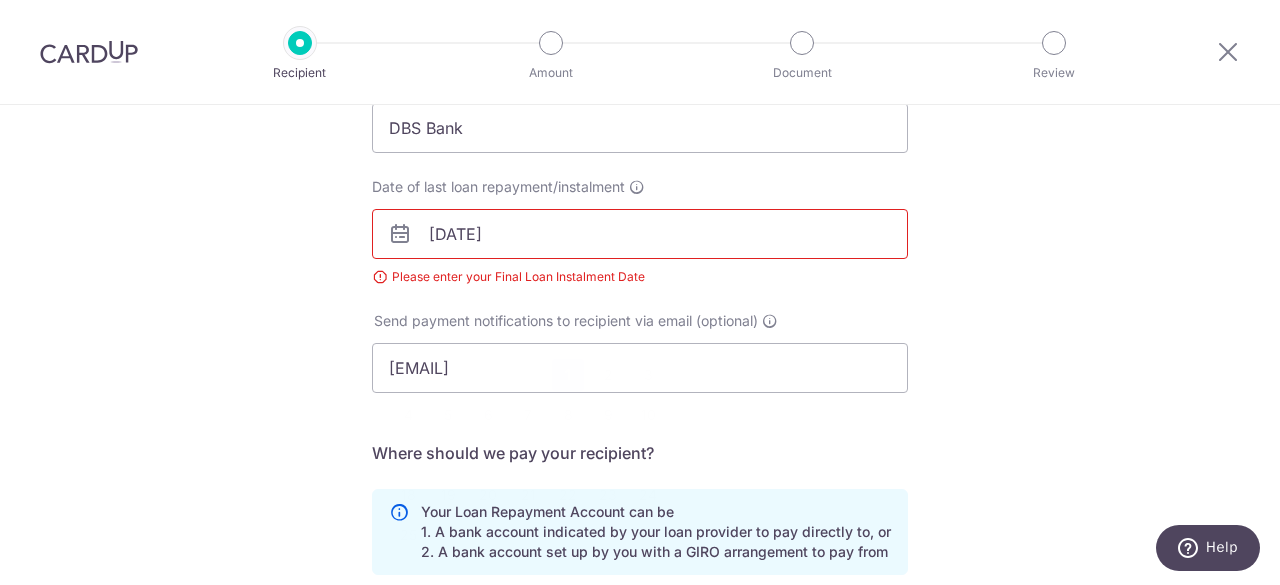 click on "01/07/2027" at bounding box center [640, 234] 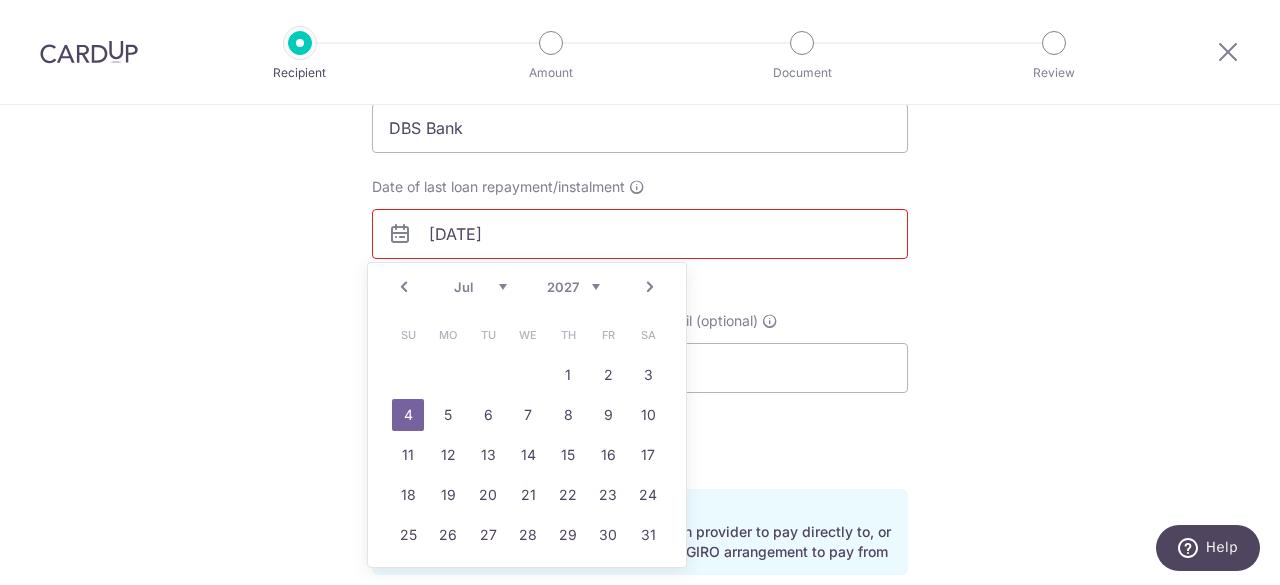 type on "04/07/2027" 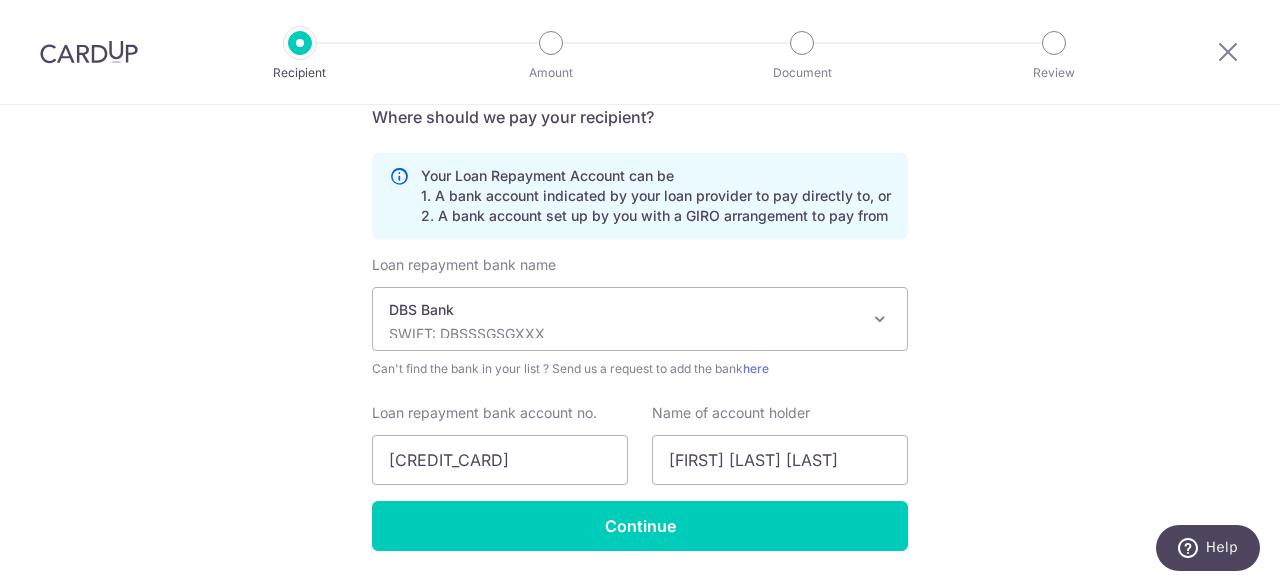 scroll, scrollTop: 582, scrollLeft: 0, axis: vertical 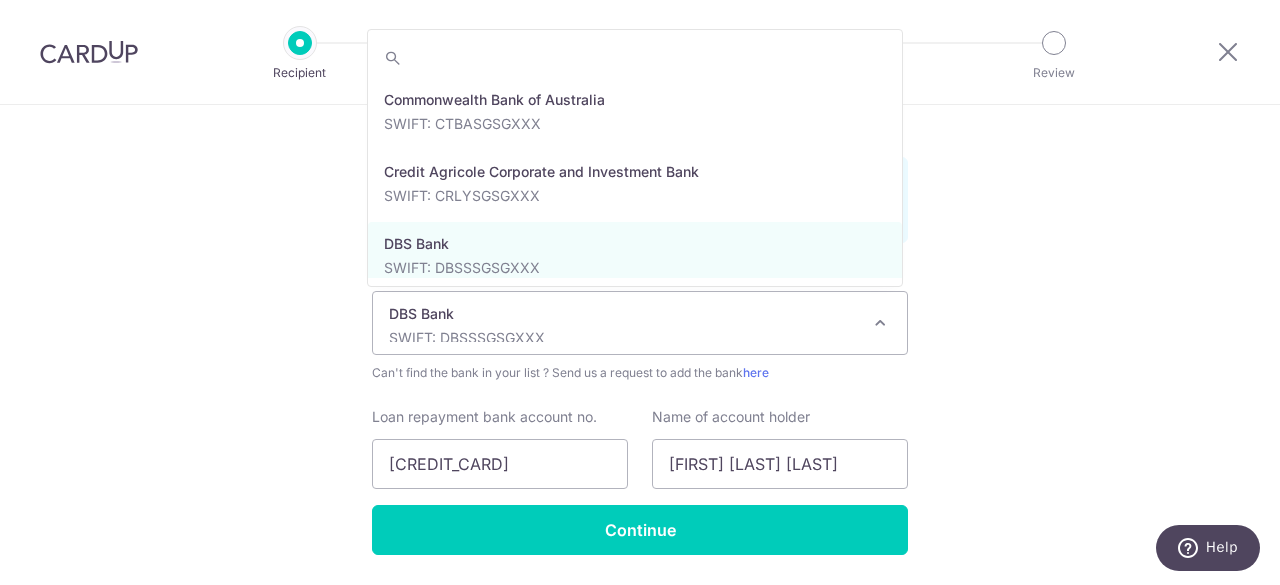 click on "DBS Bank SWIFT: DBSSSGSGXXX" at bounding box center [640, 323] 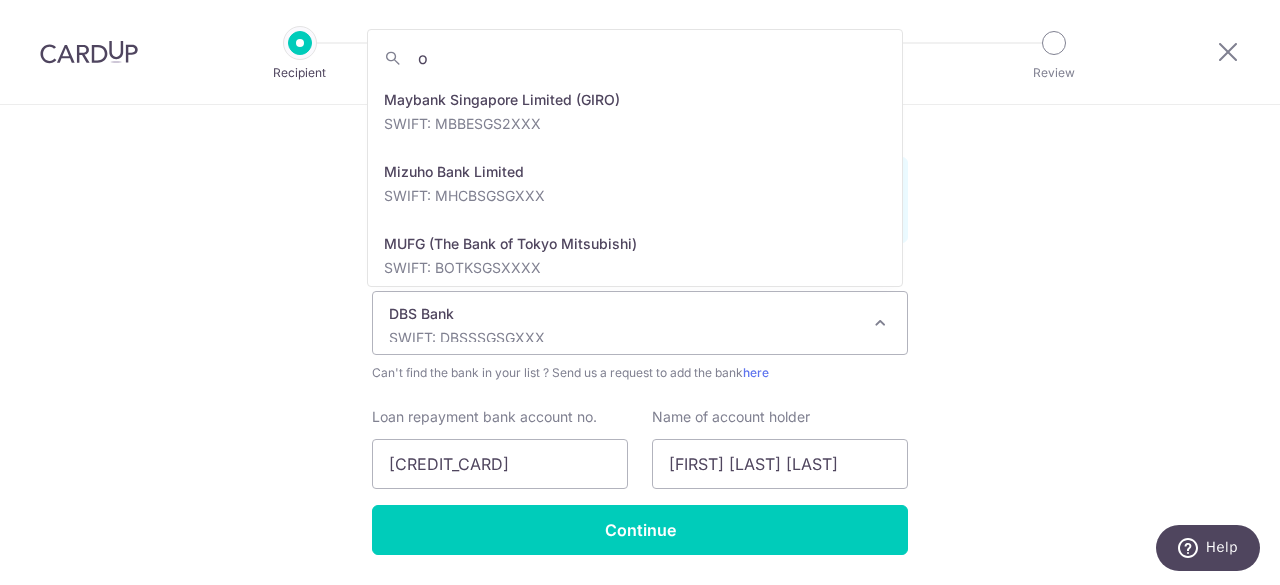 scroll, scrollTop: 0, scrollLeft: 0, axis: both 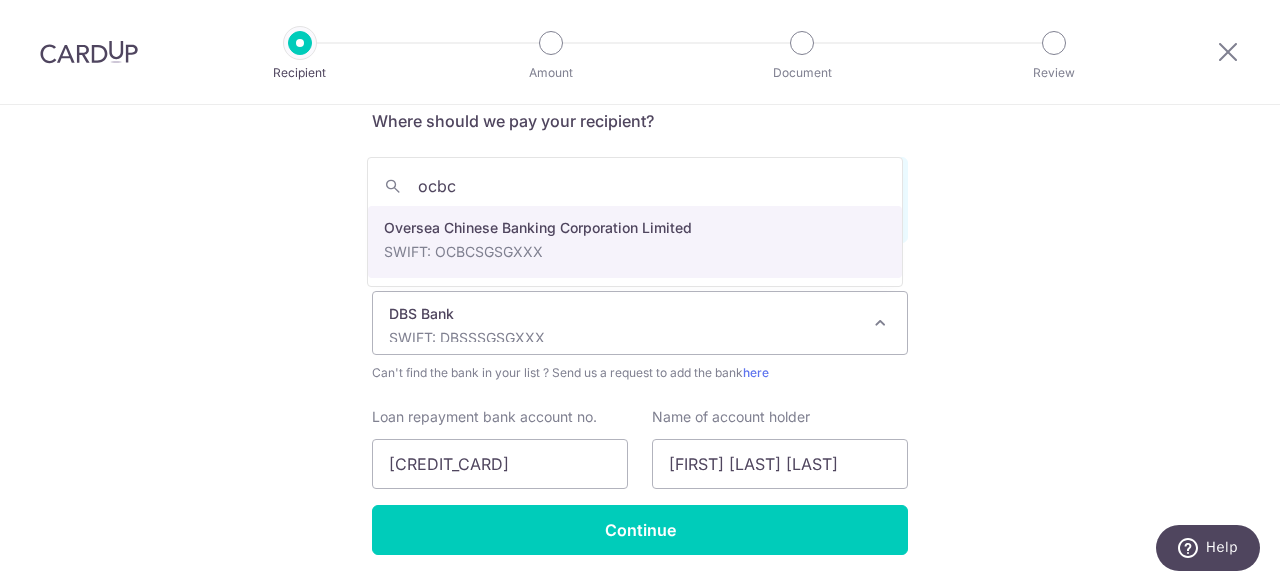 type on "ocbc" 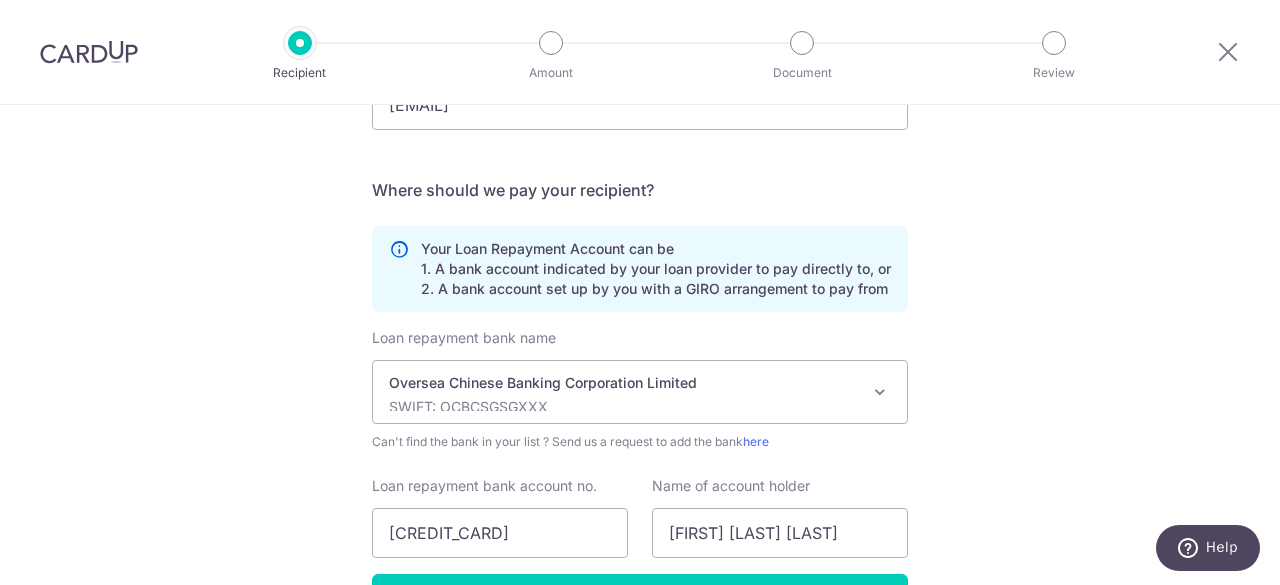 scroll, scrollTop: 644, scrollLeft: 0, axis: vertical 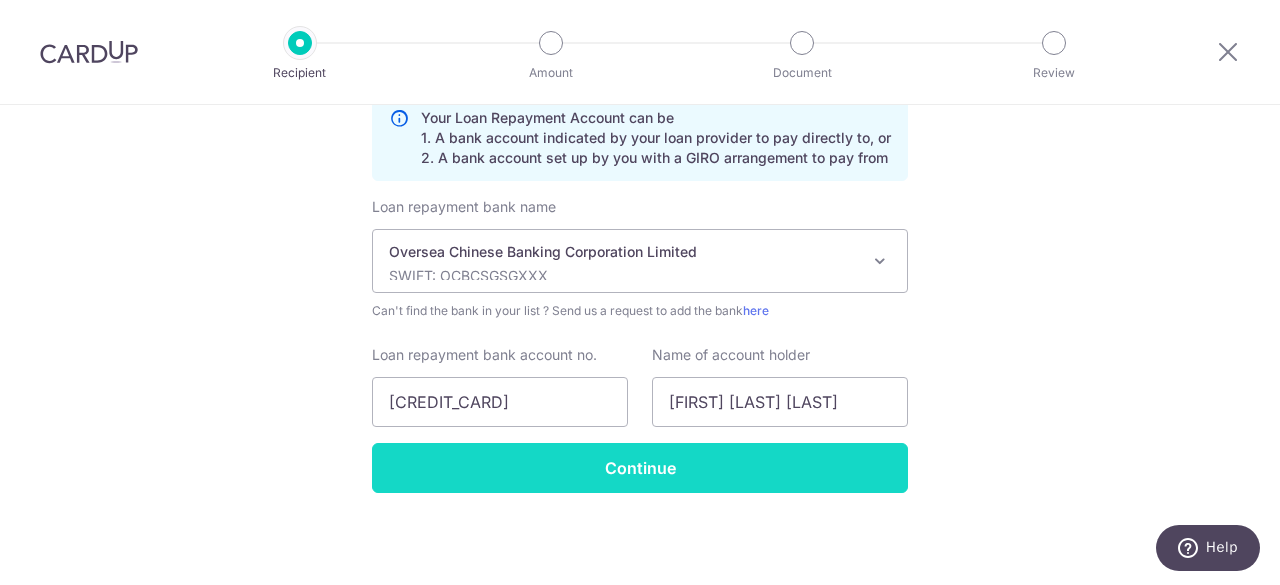click on "Continue" at bounding box center [640, 468] 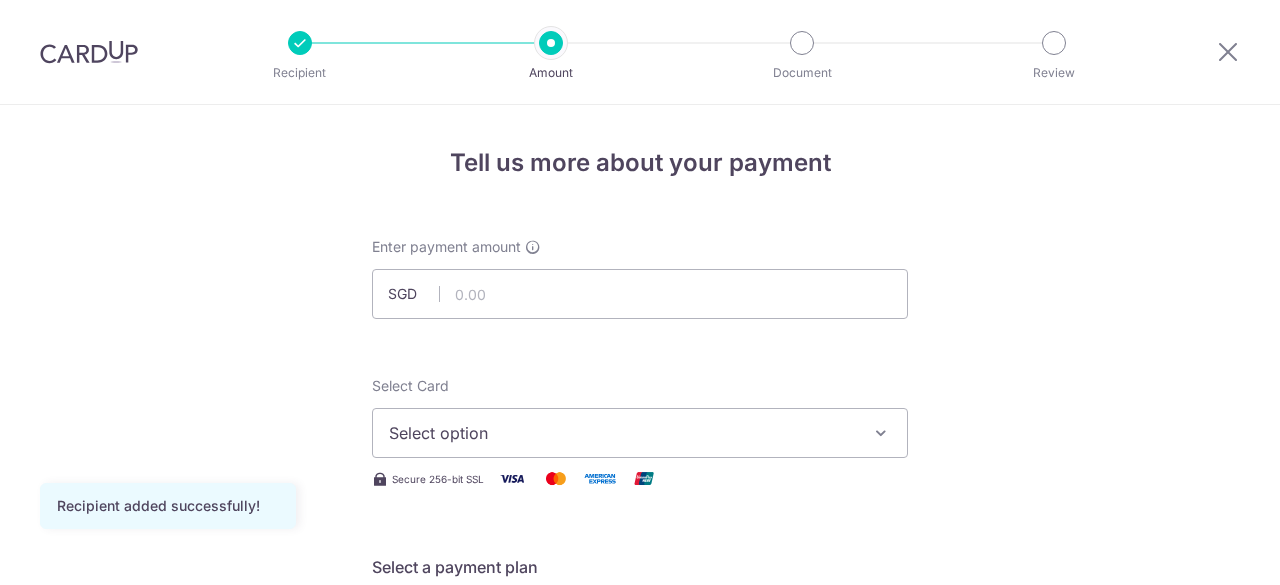 scroll, scrollTop: 0, scrollLeft: 0, axis: both 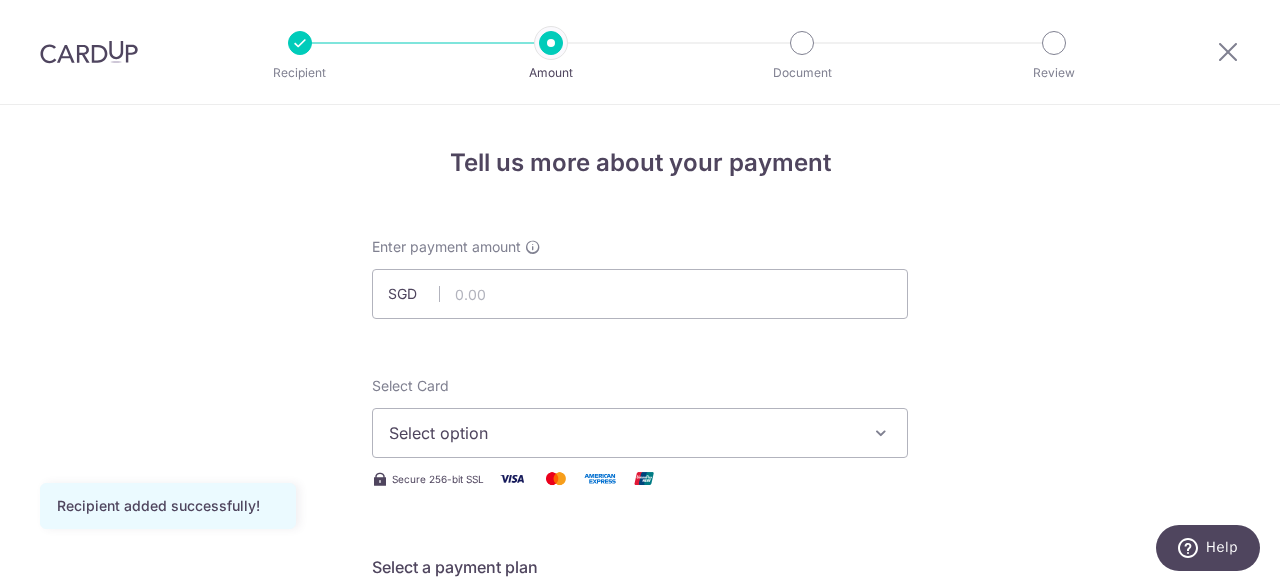 click on "Select option" at bounding box center (640, 433) 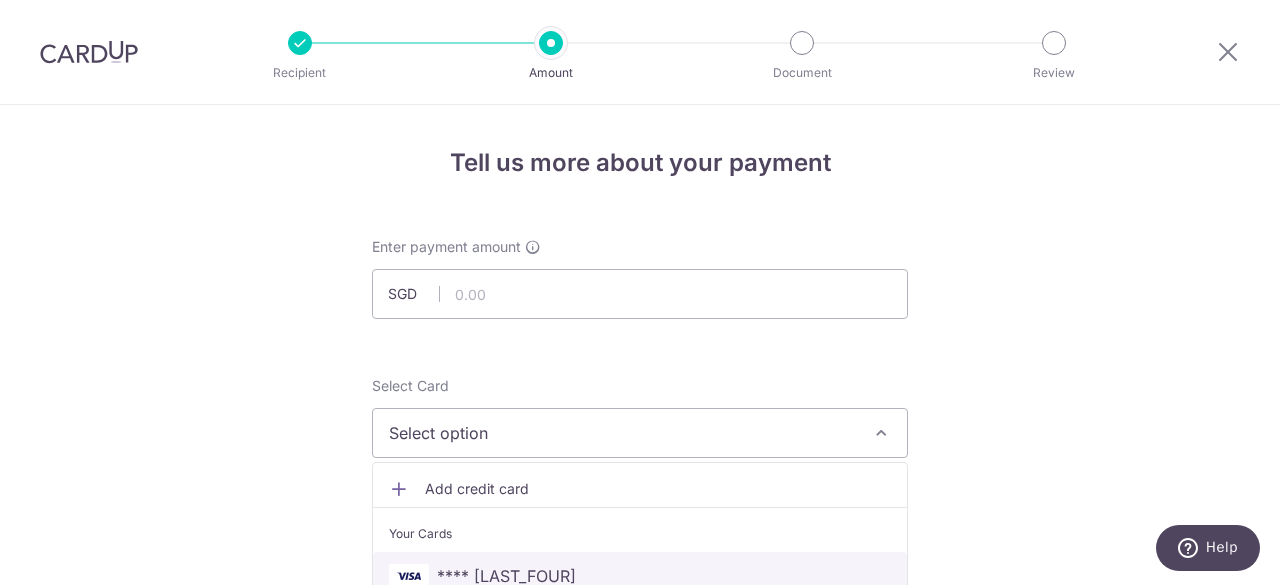 click on "**** [LAST_FOUR]" at bounding box center (640, 576) 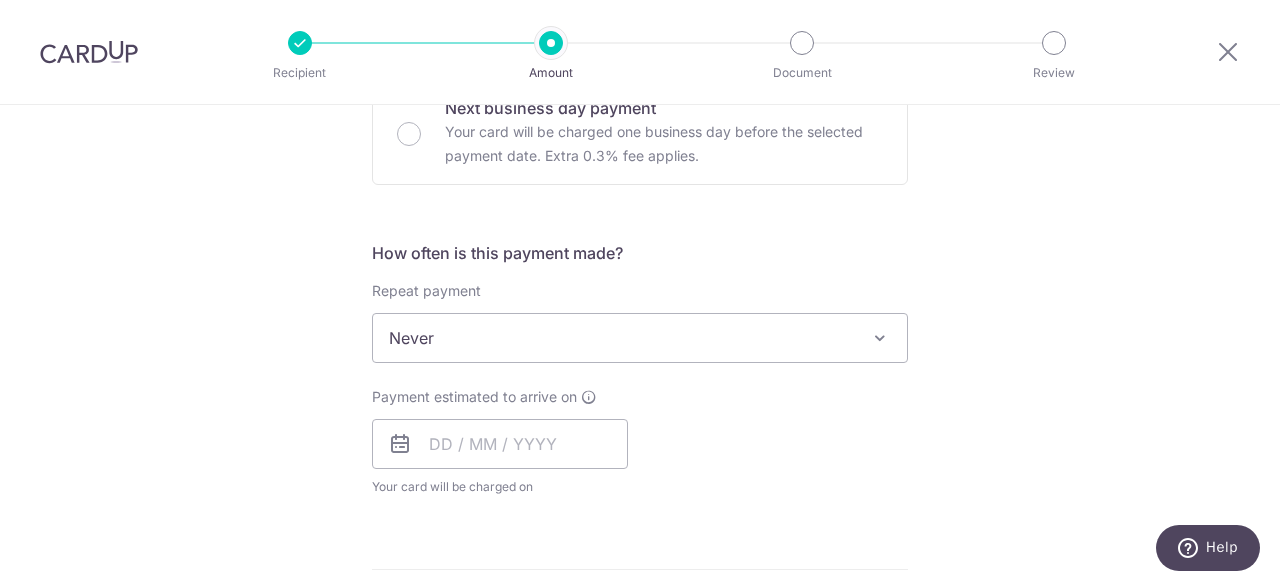 scroll, scrollTop: 640, scrollLeft: 0, axis: vertical 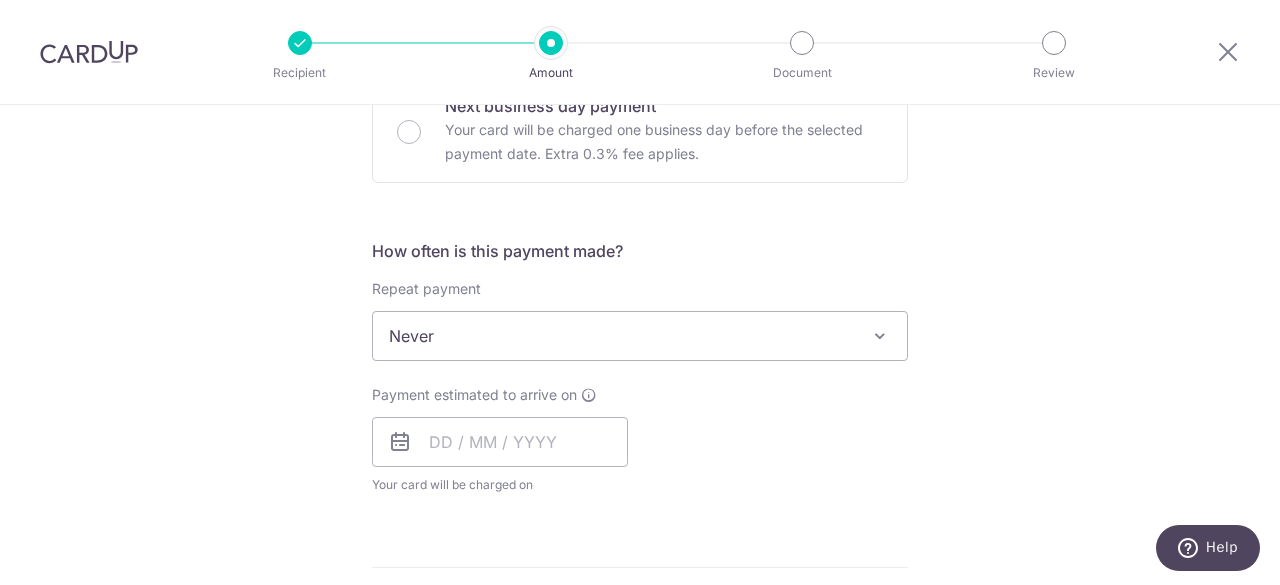 click on "Never" at bounding box center (640, 336) 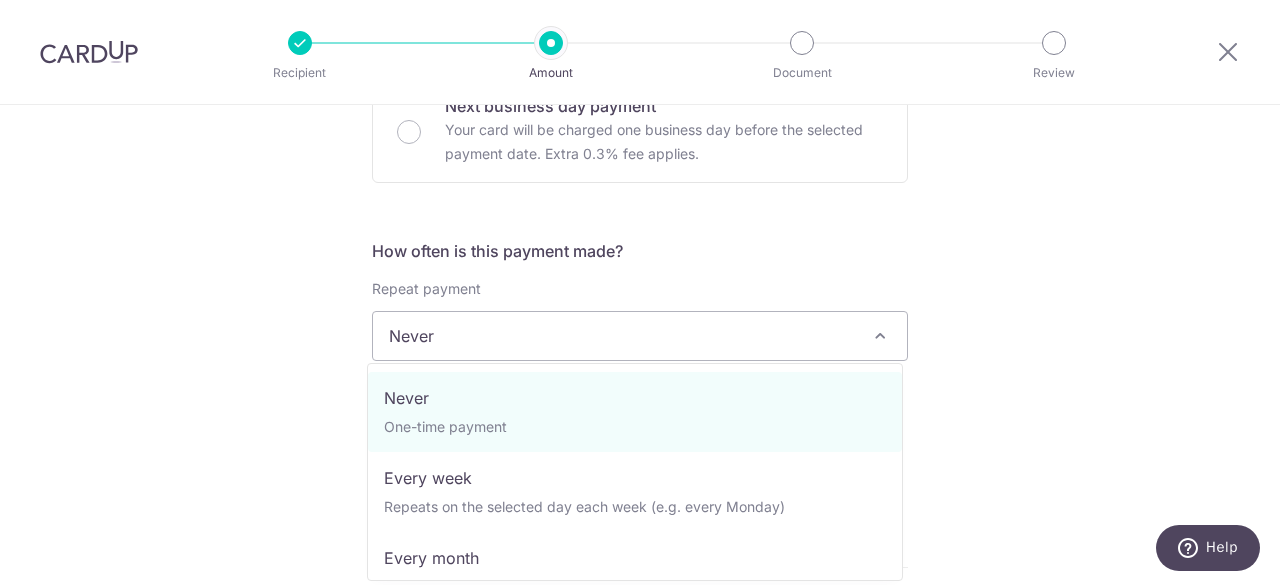 click on "Never One-time payment Every week Repeats on the selected day each week (e.g. every Monday) Every month Repeats on the selected date of each month (e.g. every 28th) Every quarter Repeats every 3 months based on the selected date Every half a year Repeats every 6 months based on the selected date" at bounding box center (635, 472) 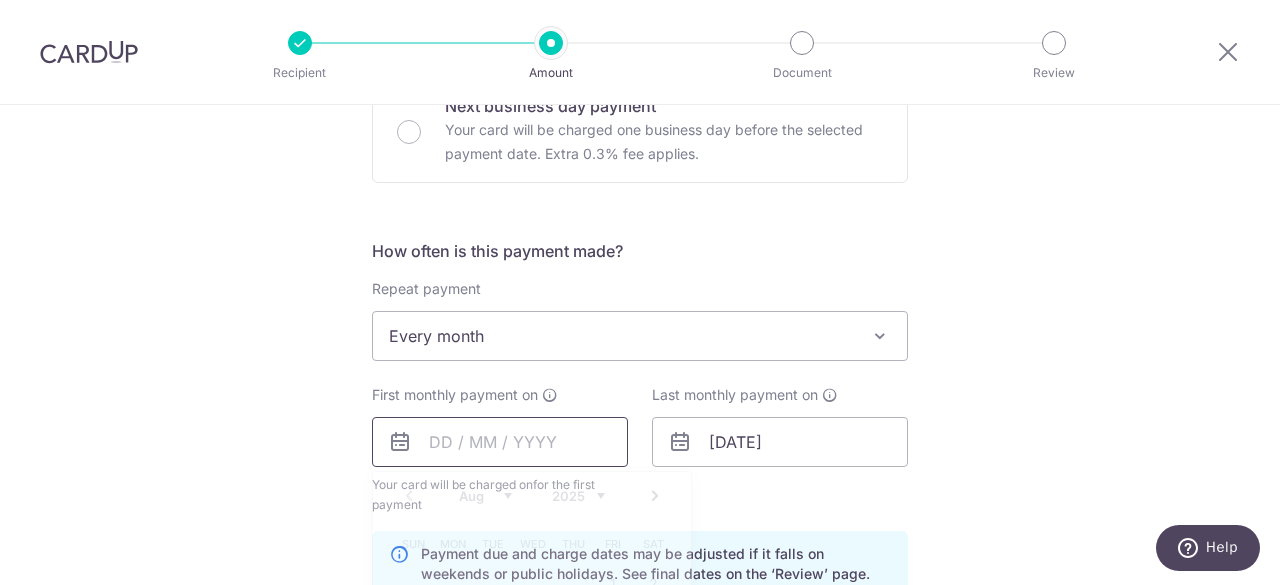 click at bounding box center [500, 442] 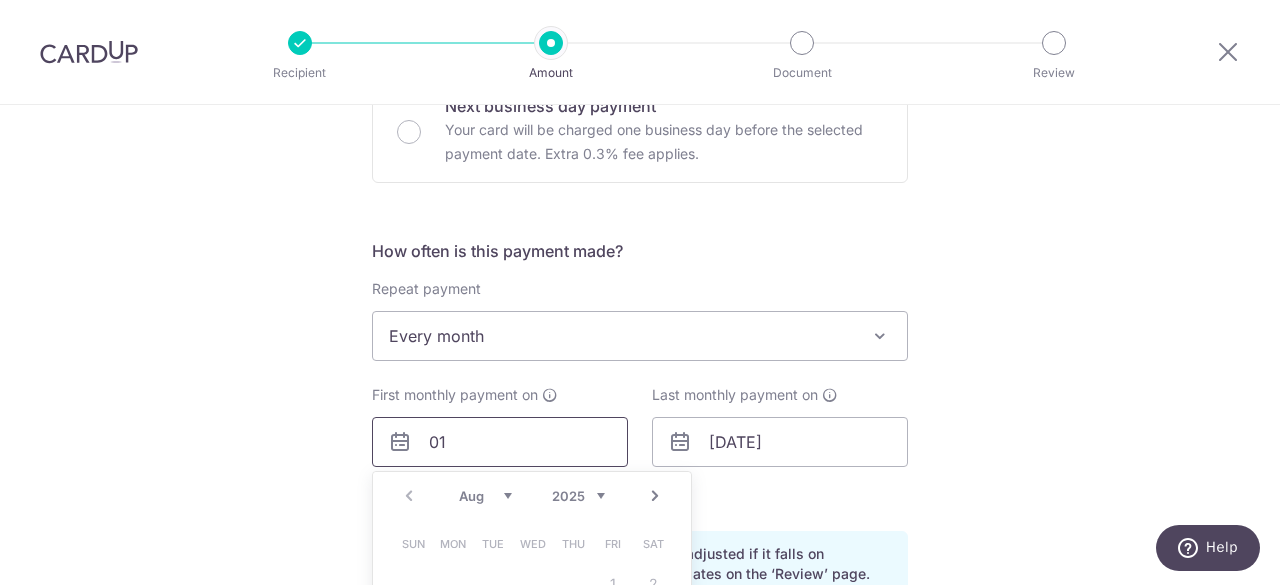 type on "01" 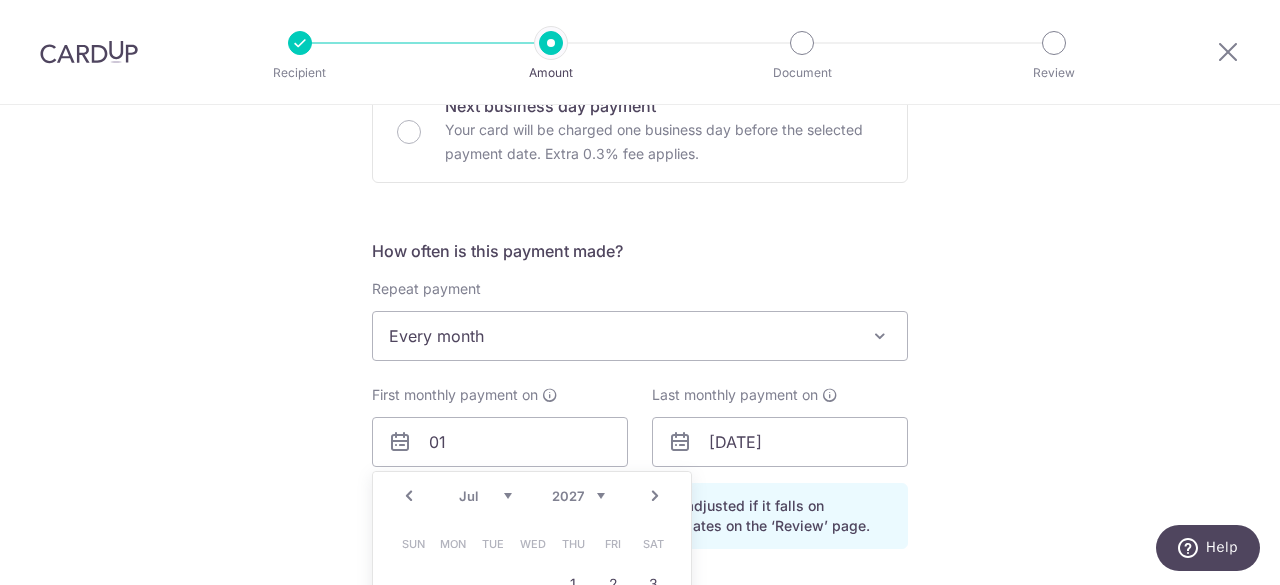 click on "Jan Feb Mar Apr May Jun Jul Aug Sep Oct Nov Dec" at bounding box center [485, 496] 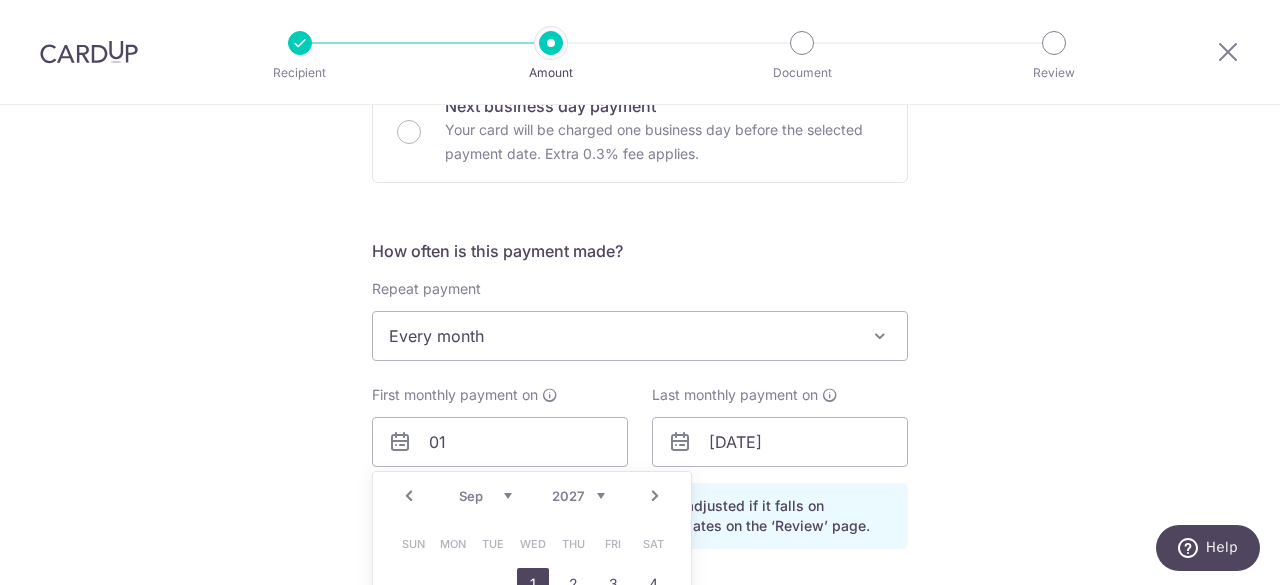 click on "1" at bounding box center (533, 584) 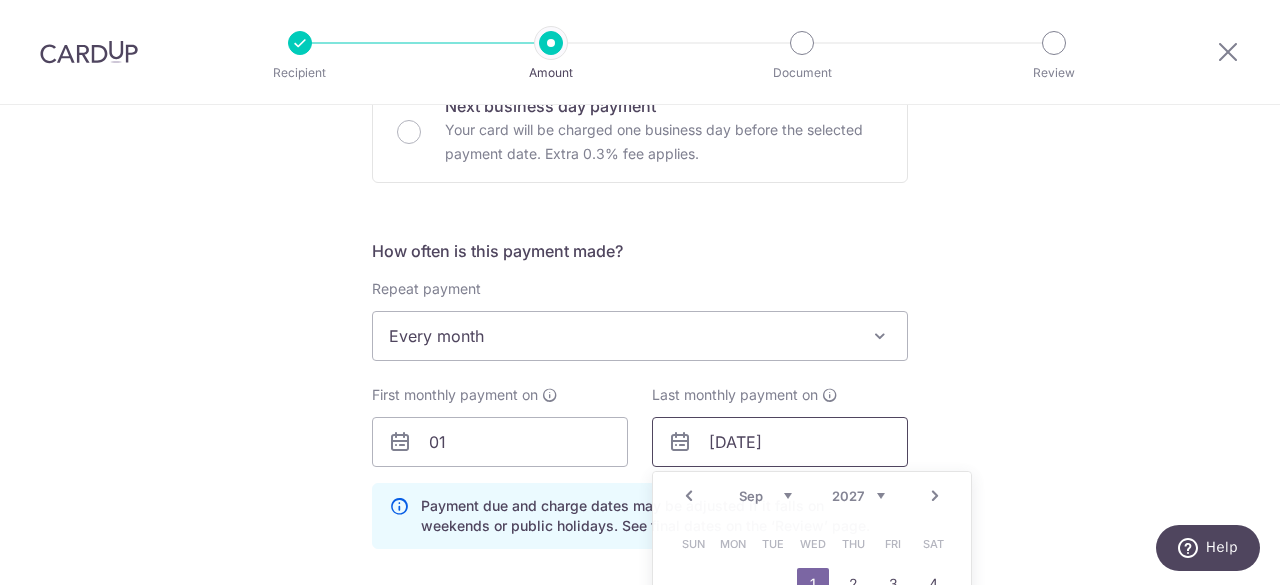 click on "01/09/2027" at bounding box center (780, 442) 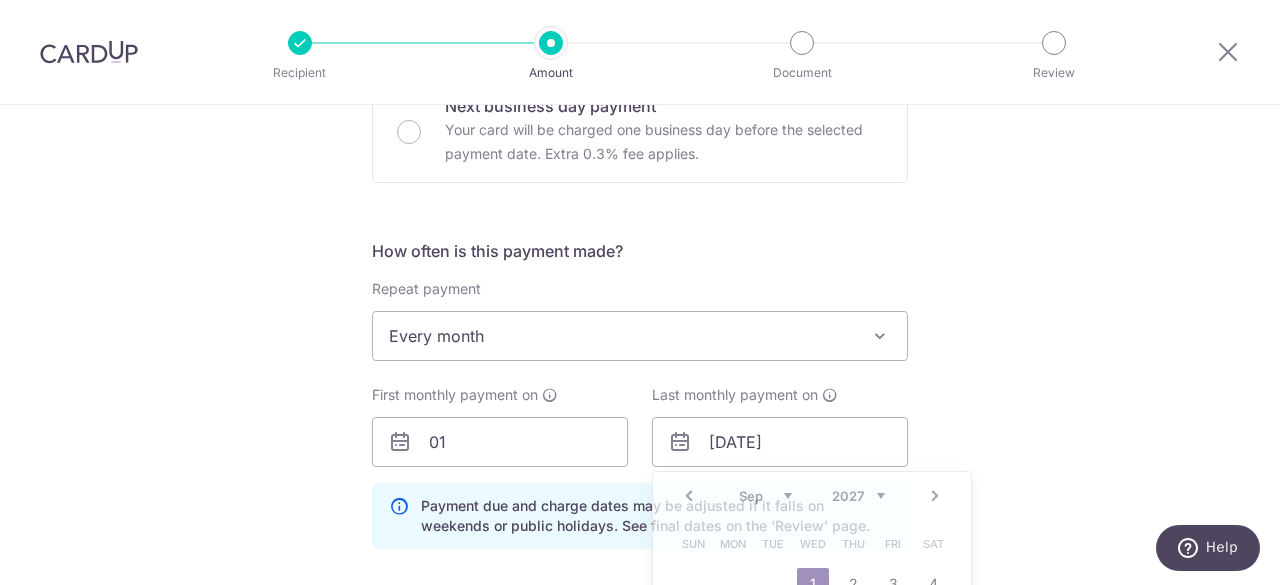 click on "Tell us more about your payment
Enter payment amount
SGD
Recipient added successfully!
Select Card
**** 7723
Add credit card
Your Cards
**** 7723
Secure 256-bit SSL
Text
New card details
Card
Secure 256-bit SSL" at bounding box center (640, 396) 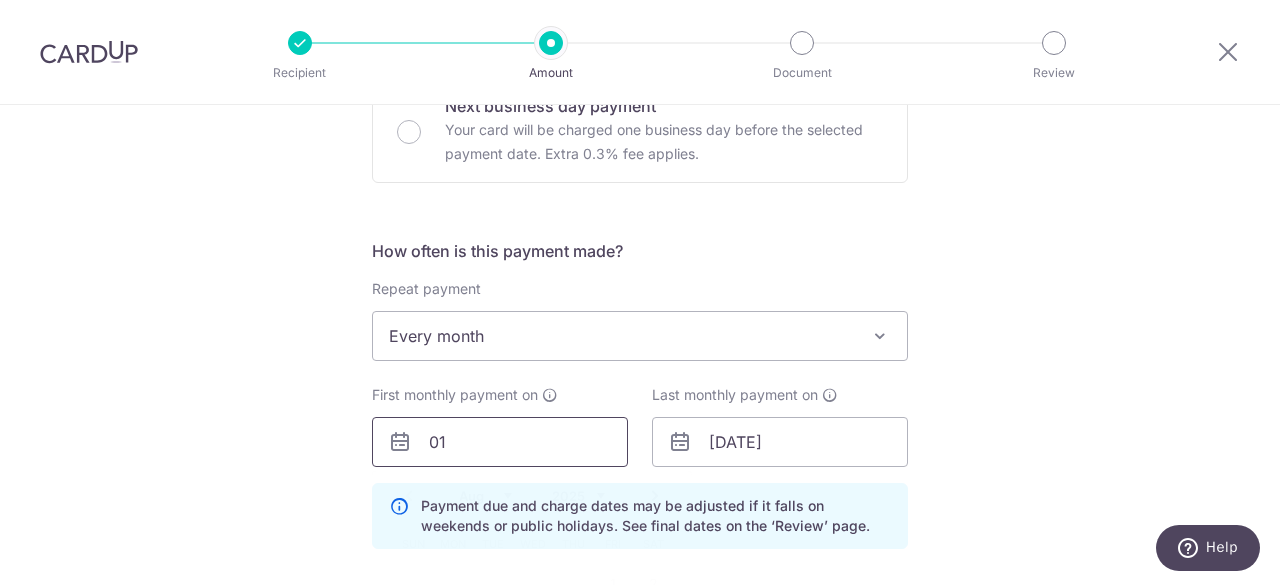 click on "01" at bounding box center [500, 442] 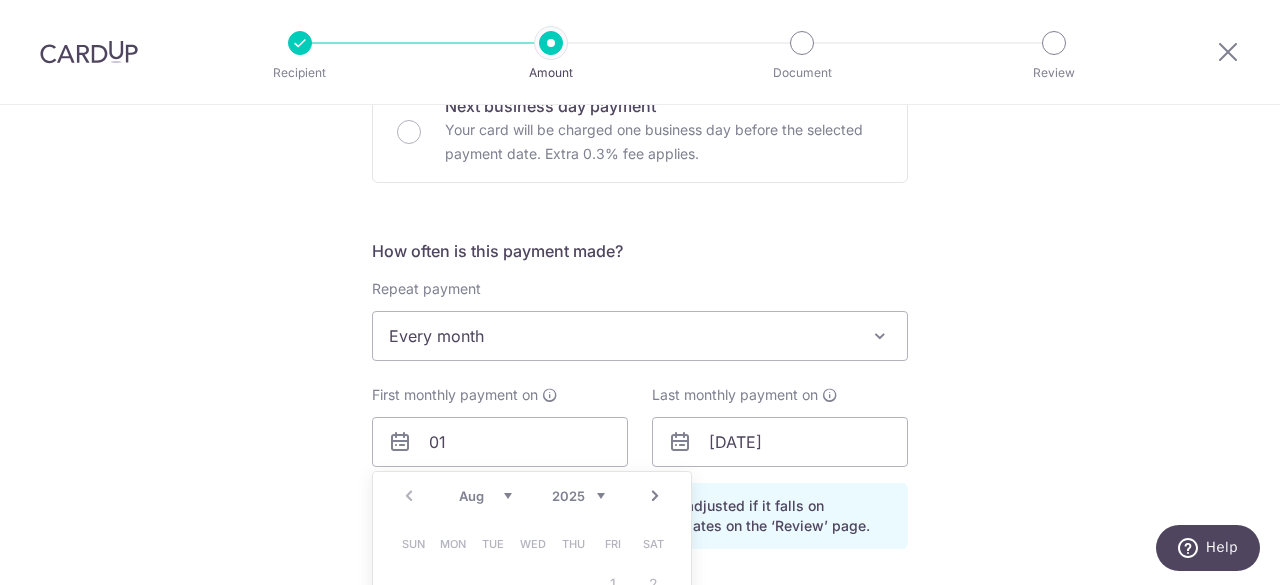 click on "Aug Sep Oct Nov Dec" at bounding box center [485, 496] 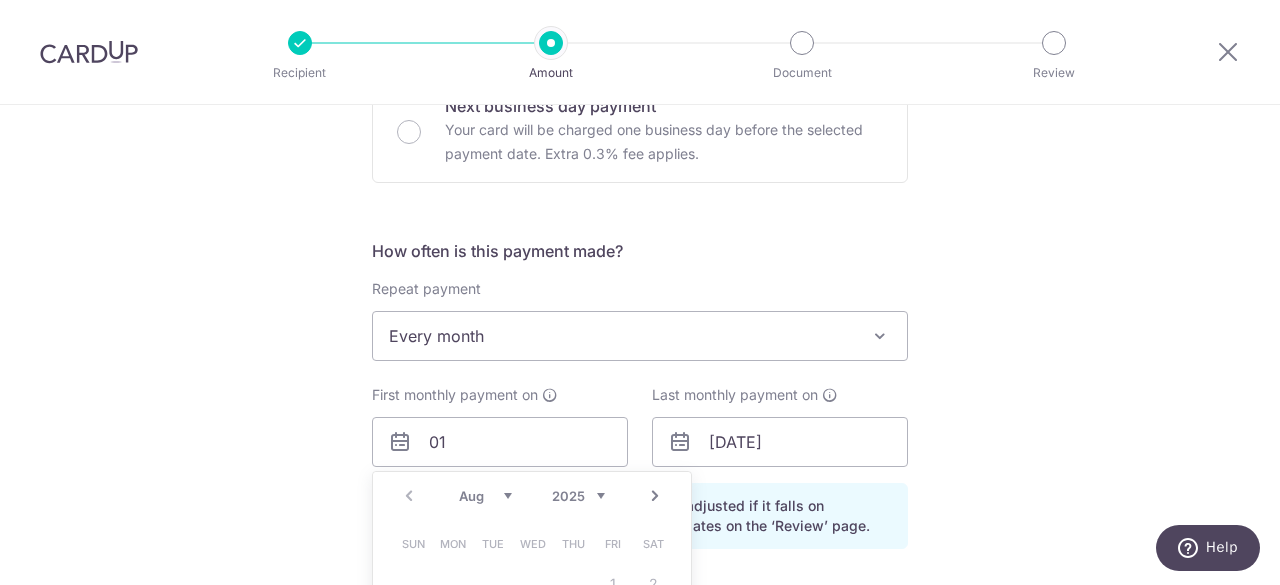 click on "Aug Sep Oct Nov Dec" at bounding box center (485, 496) 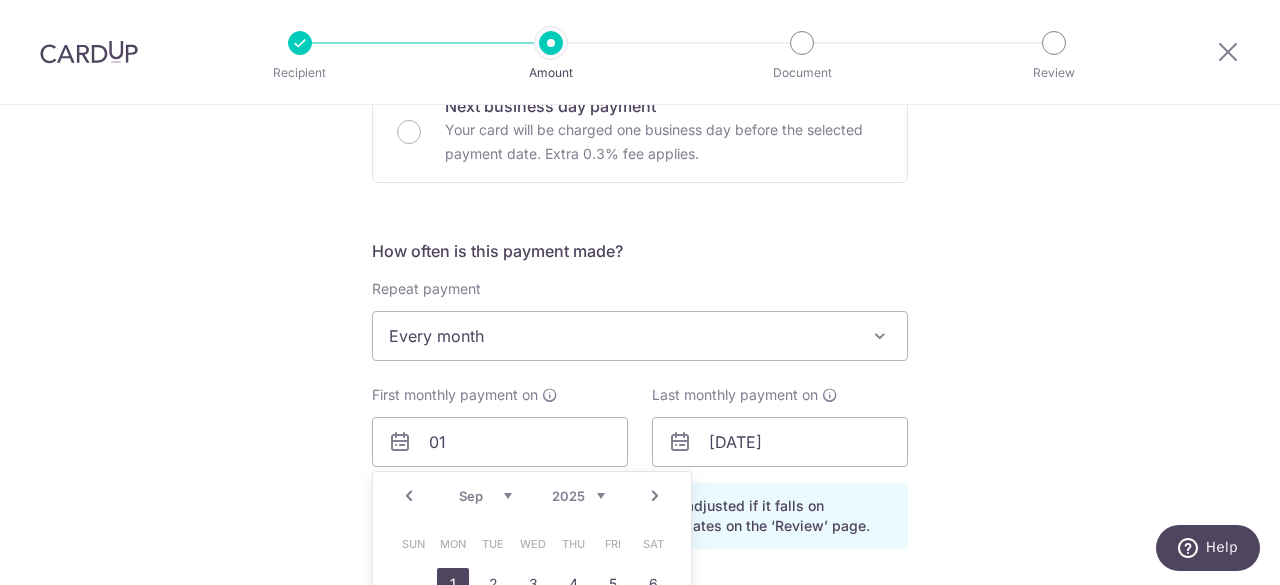 click on "1" at bounding box center [453, 584] 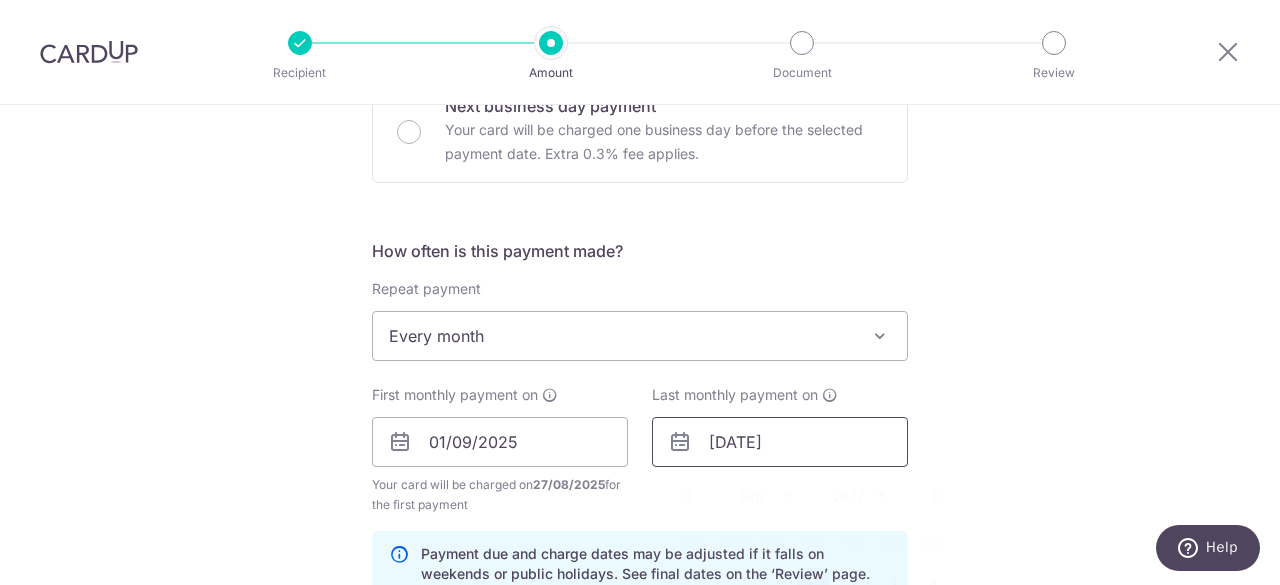 click on "01/09/2027" at bounding box center (780, 442) 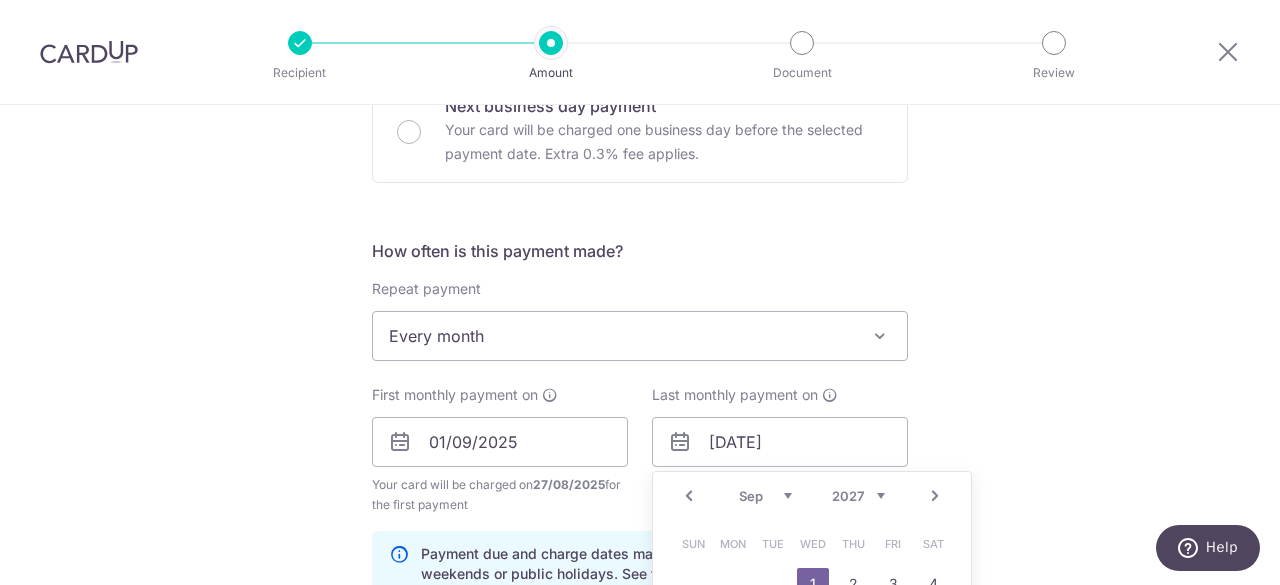 click on "Jan Feb Mar Apr May Jun Jul Aug Sep Oct Nov Dec" at bounding box center (765, 496) 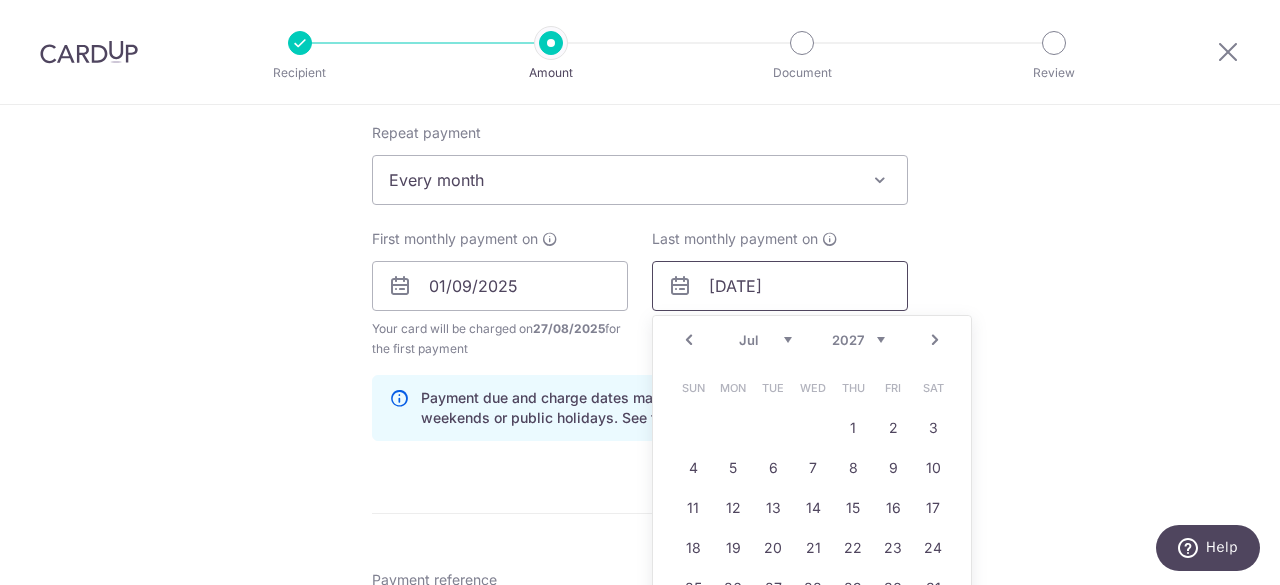 scroll, scrollTop: 800, scrollLeft: 0, axis: vertical 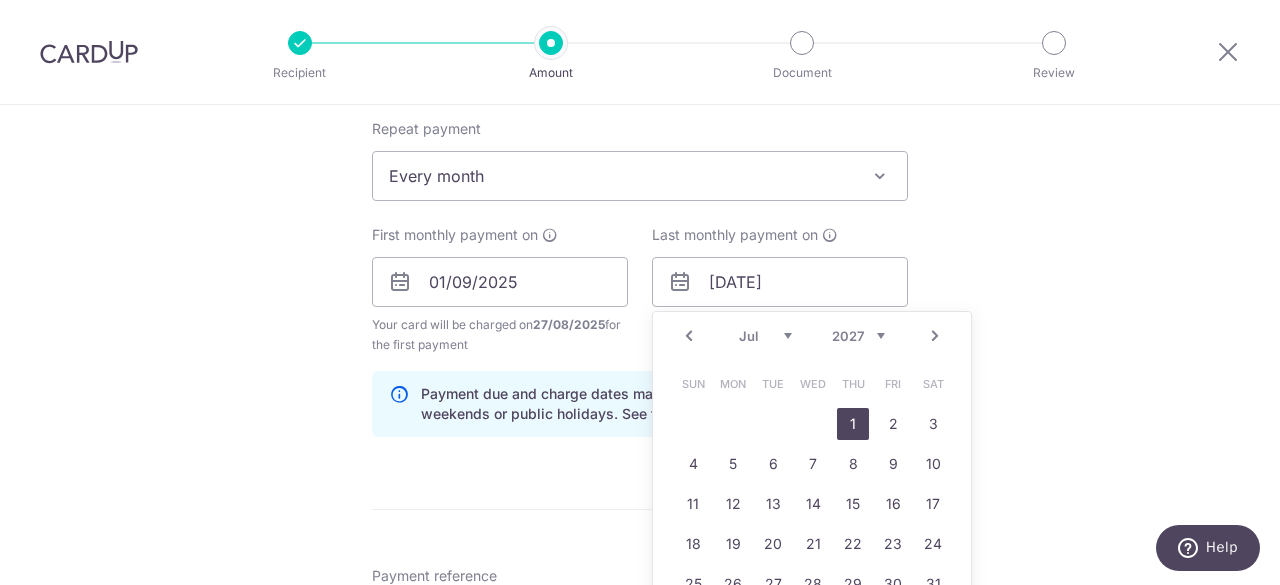 click on "1" at bounding box center (853, 424) 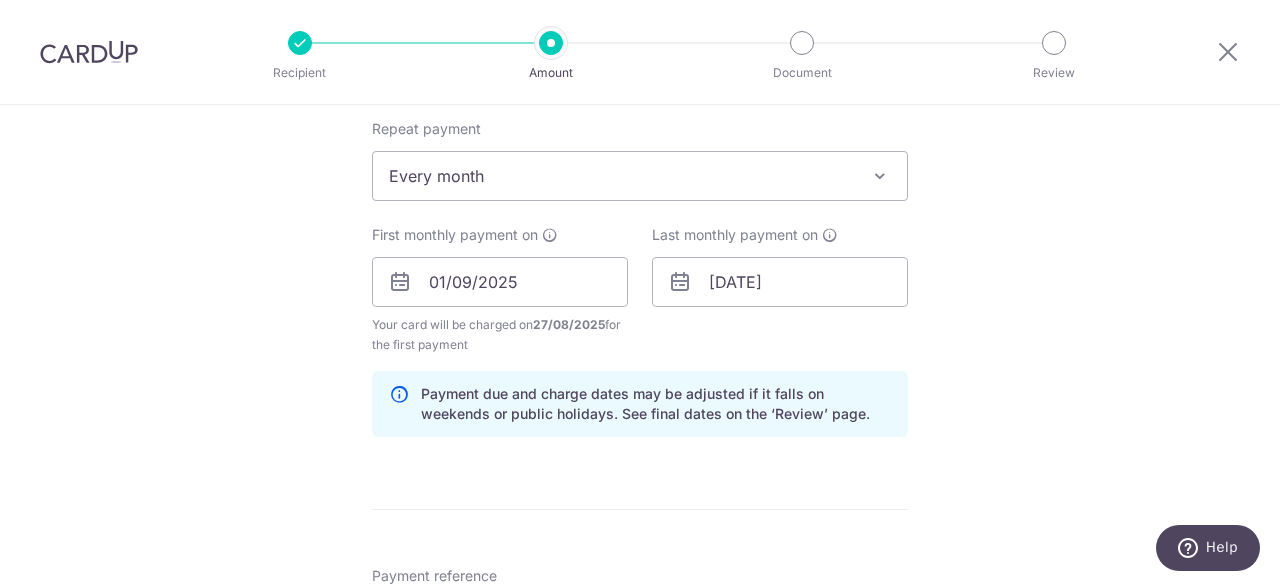 click on "Tell us more about your payment
Enter payment amount
SGD
Recipient added successfully!
Select Card
**** 7723
Add credit card
Your Cards
**** 7723
Secure 256-bit SSL
Text
New card details
Card
Secure 256-bit SSL" at bounding box center (640, 260) 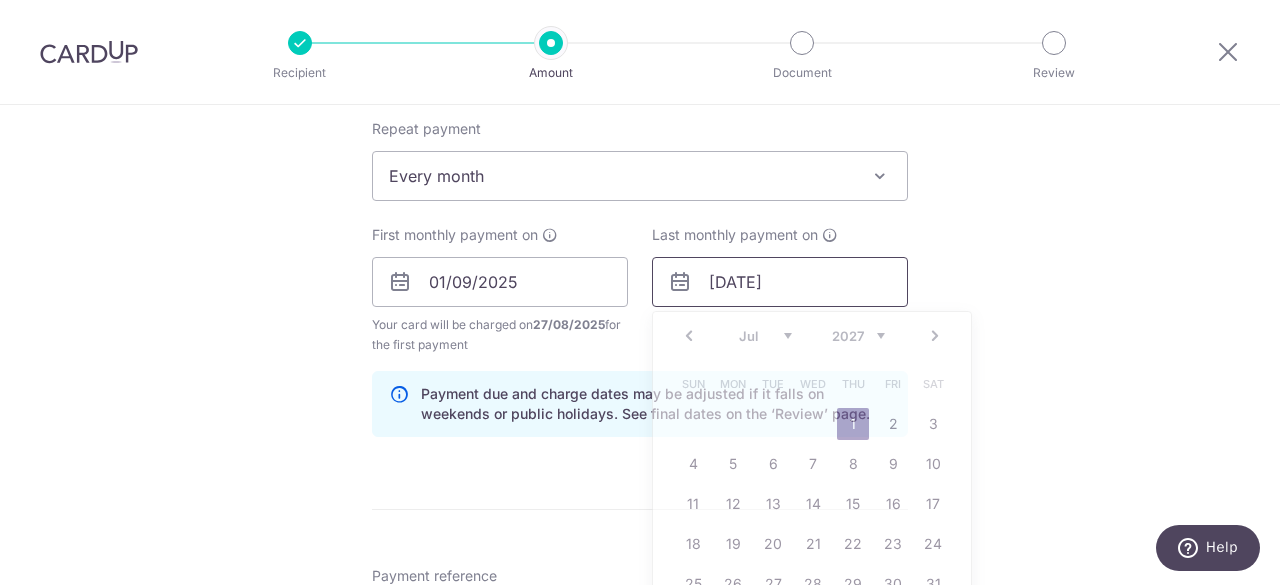 click on "01/07/2027" at bounding box center [780, 282] 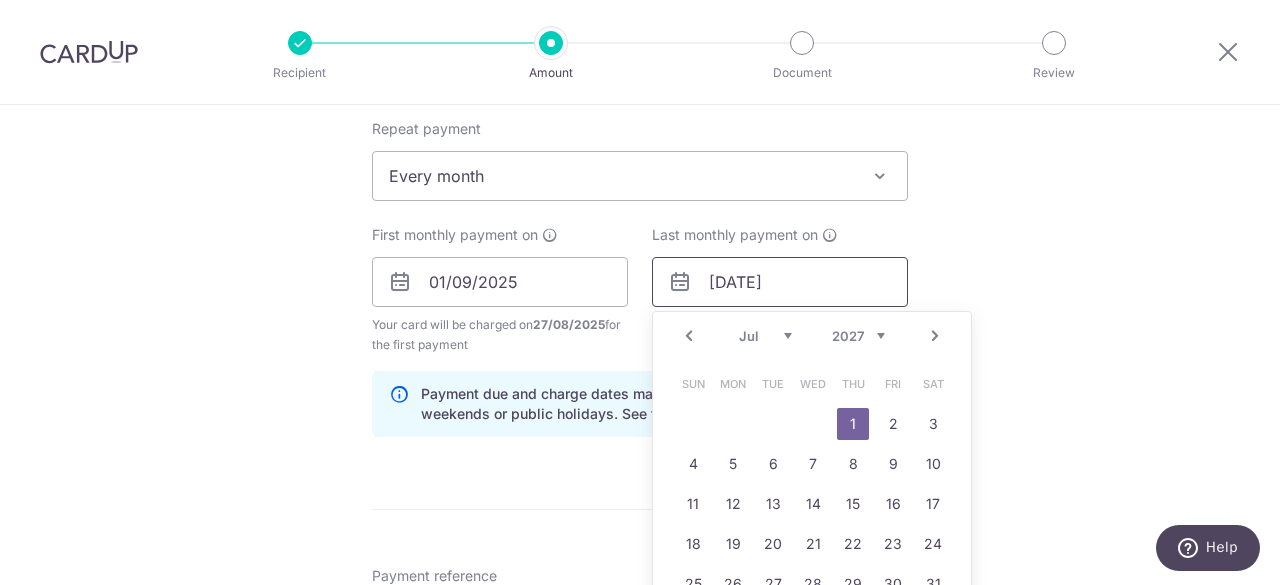 click on "01/07/2027" at bounding box center (780, 282) 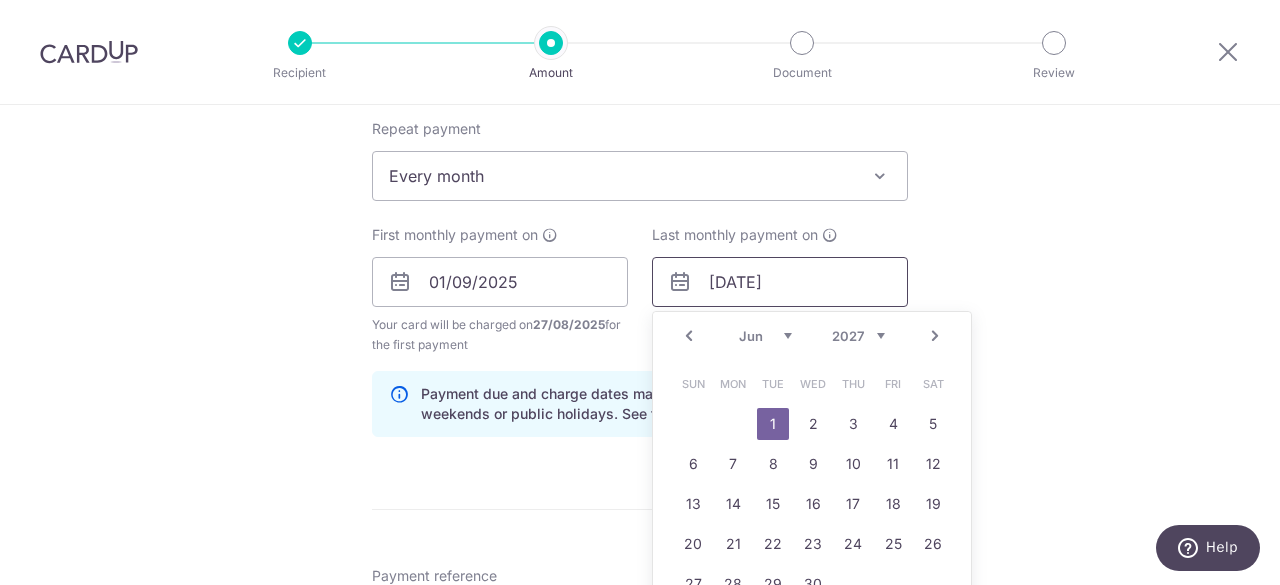 type on "01/06/2027" 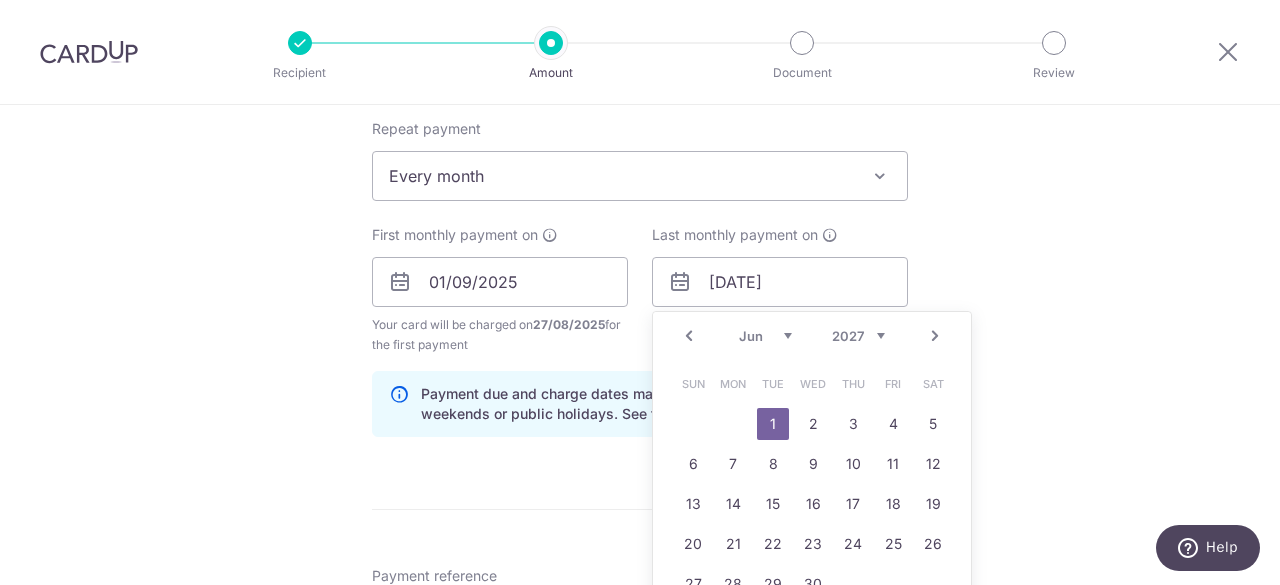 click on "Tell us more about your payment
Enter payment amount
SGD
Recipient added successfully!
Select Card
**** 7723
Add credit card
Your Cards
**** 7723
Secure 256-bit SSL
Text
New card details
Card
Secure 256-bit SSL" at bounding box center (640, 260) 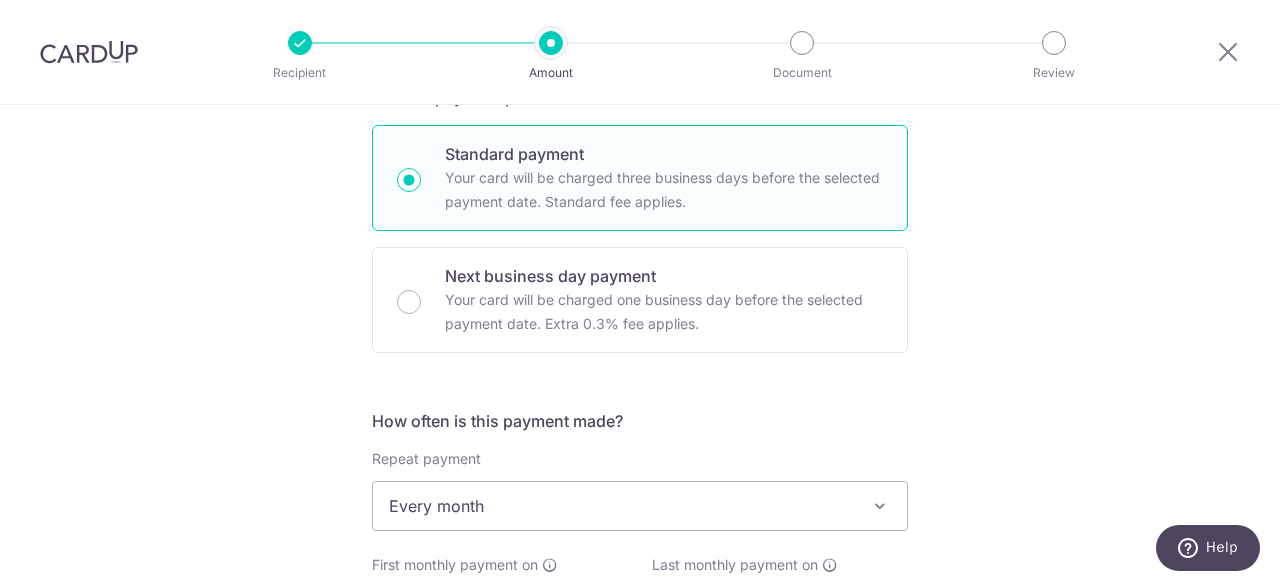 scroll, scrollTop: 442, scrollLeft: 0, axis: vertical 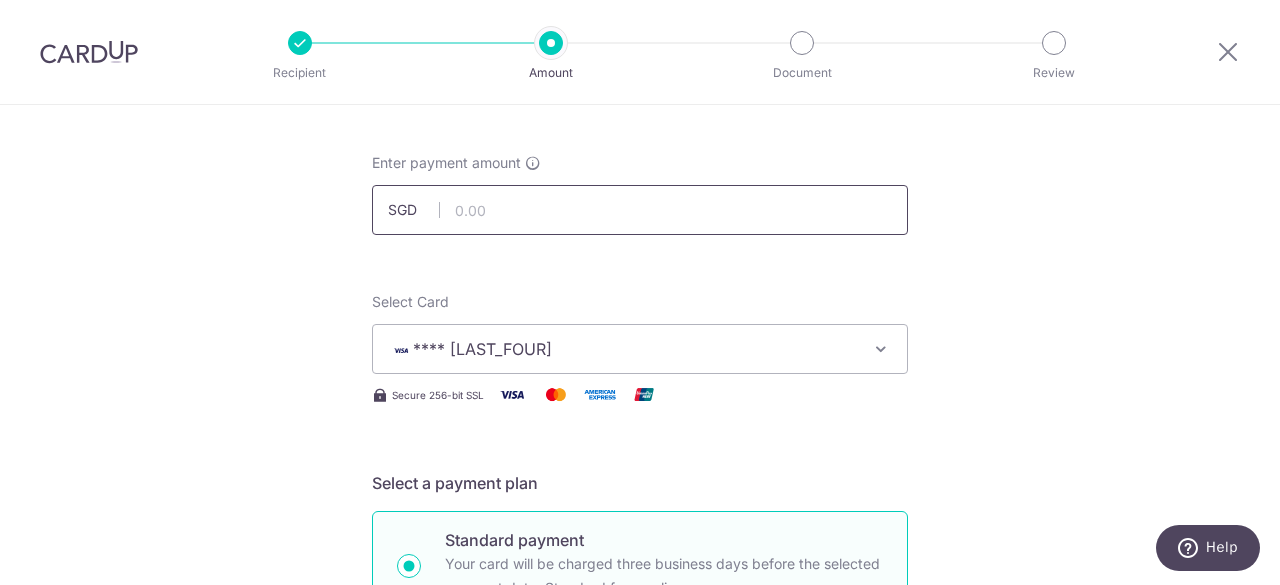 click at bounding box center (640, 210) 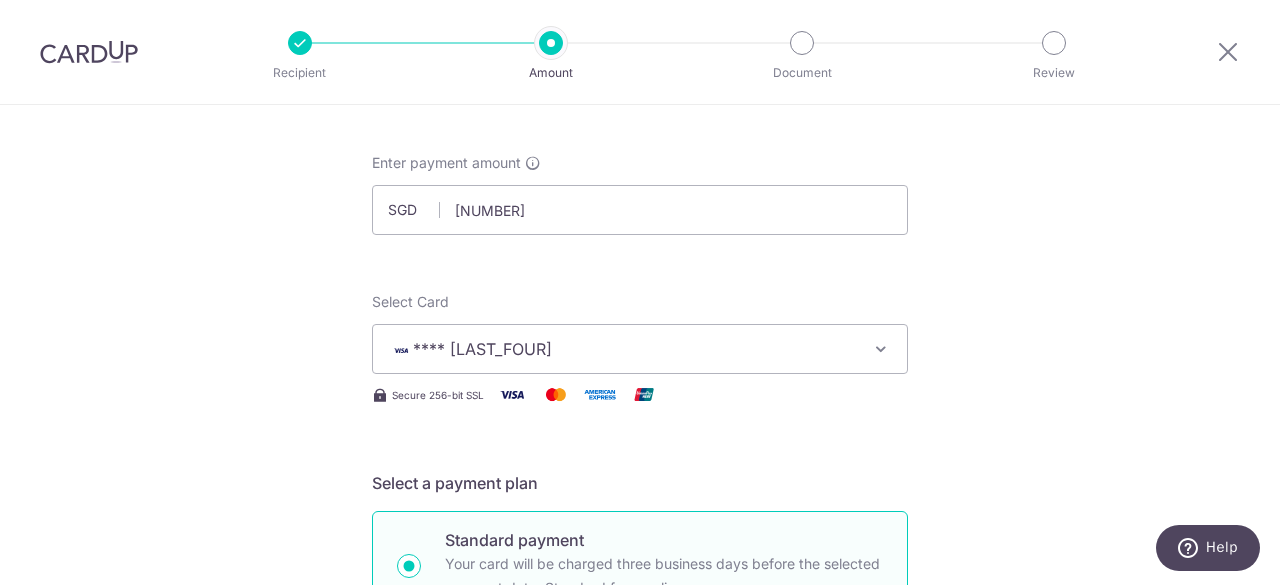 click on "Tell us more about your payment
Enter payment amount
SGD
3582
Recipient added successfully!
Select Card
**** 7723
Add credit card
Your Cards
**** 7723
Secure 256-bit SSL
Text
New card details
Card
Secure 256-bit SSL" at bounding box center (640, 976) 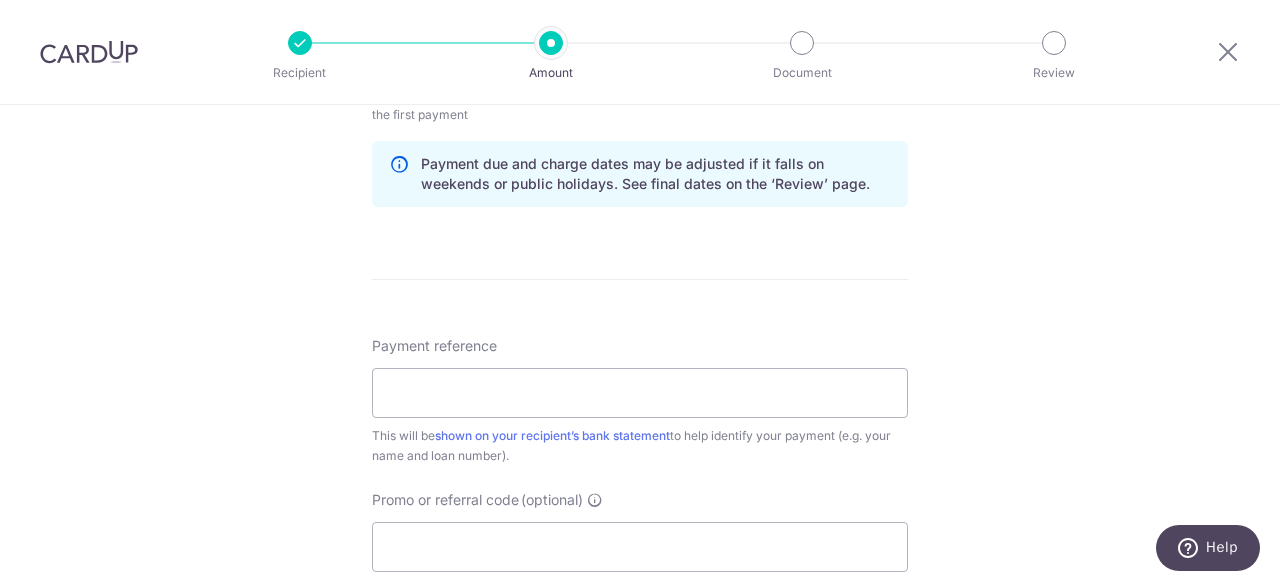 scroll, scrollTop: 1036, scrollLeft: 0, axis: vertical 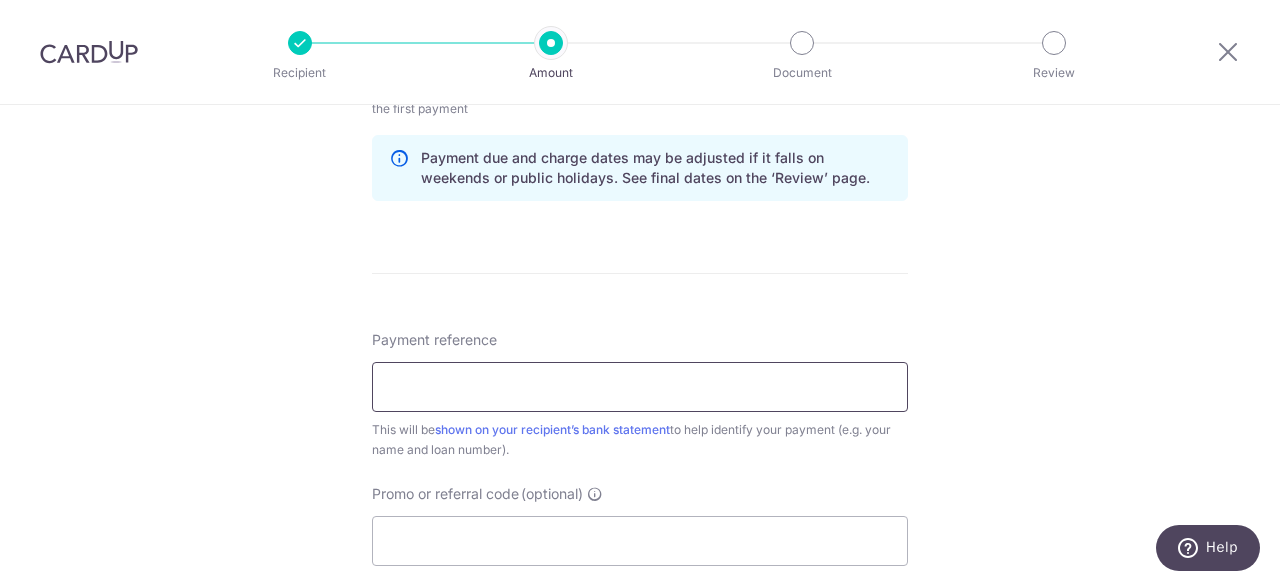 click on "Payment reference" at bounding box center [640, 387] 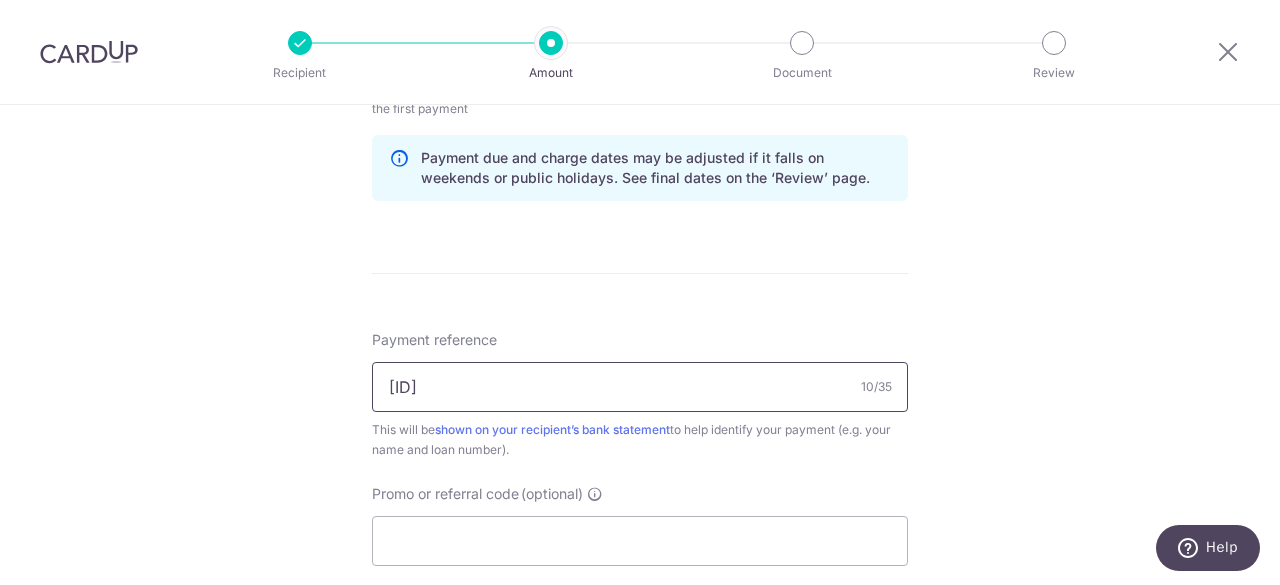 type on "HPR122070T" 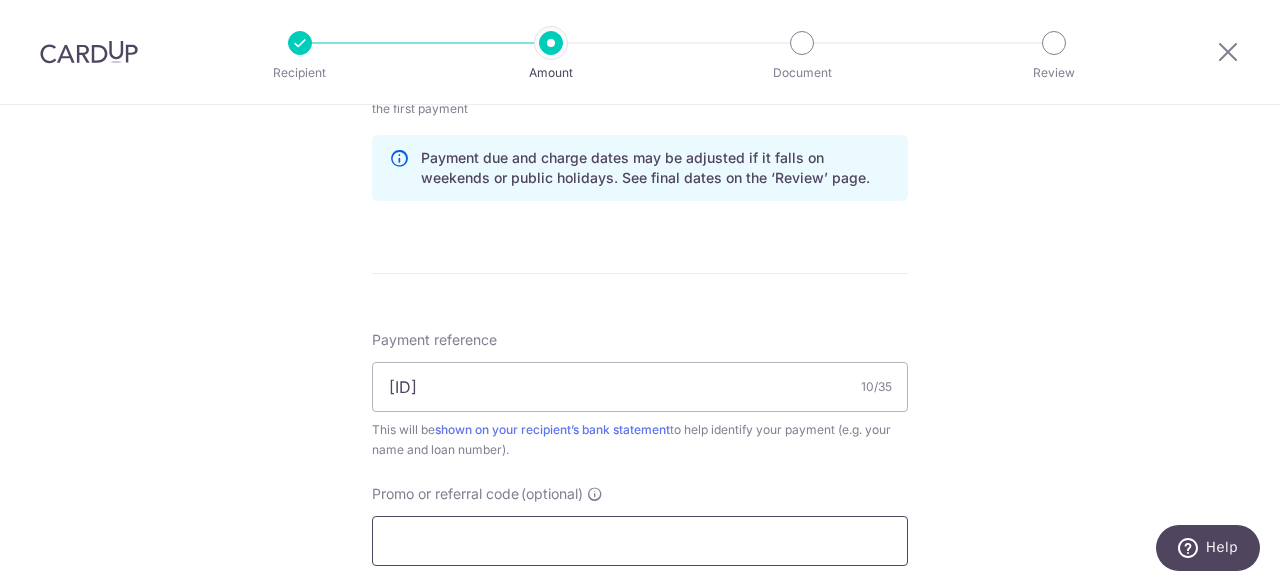 click on "Promo or referral code
(optional)" at bounding box center (640, 541) 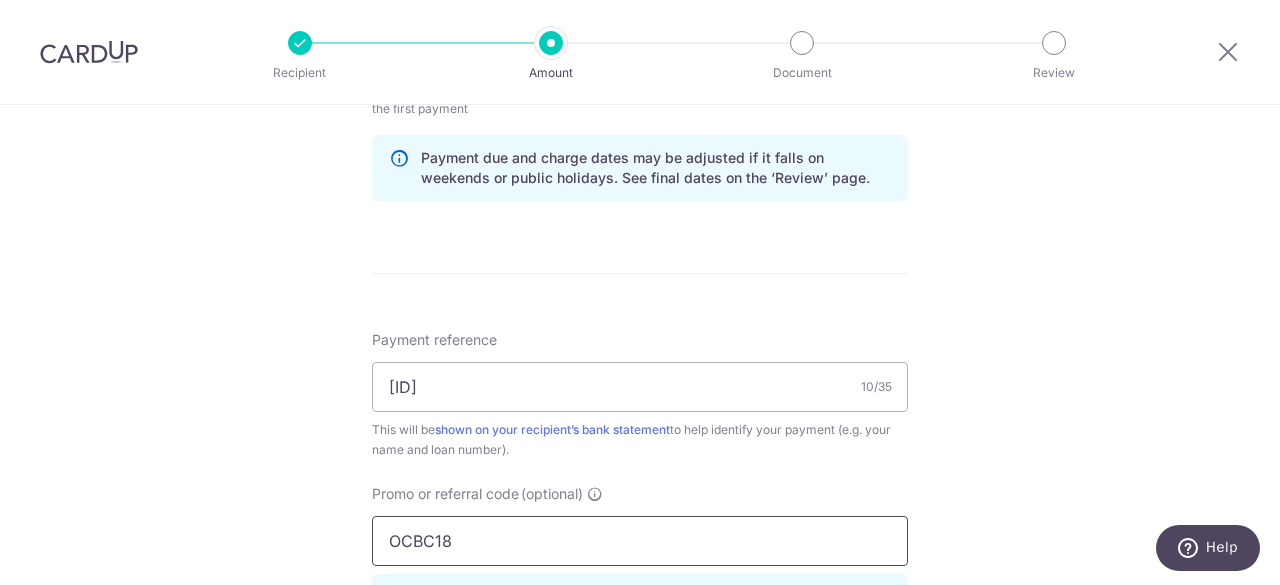 type on "OCBC18" 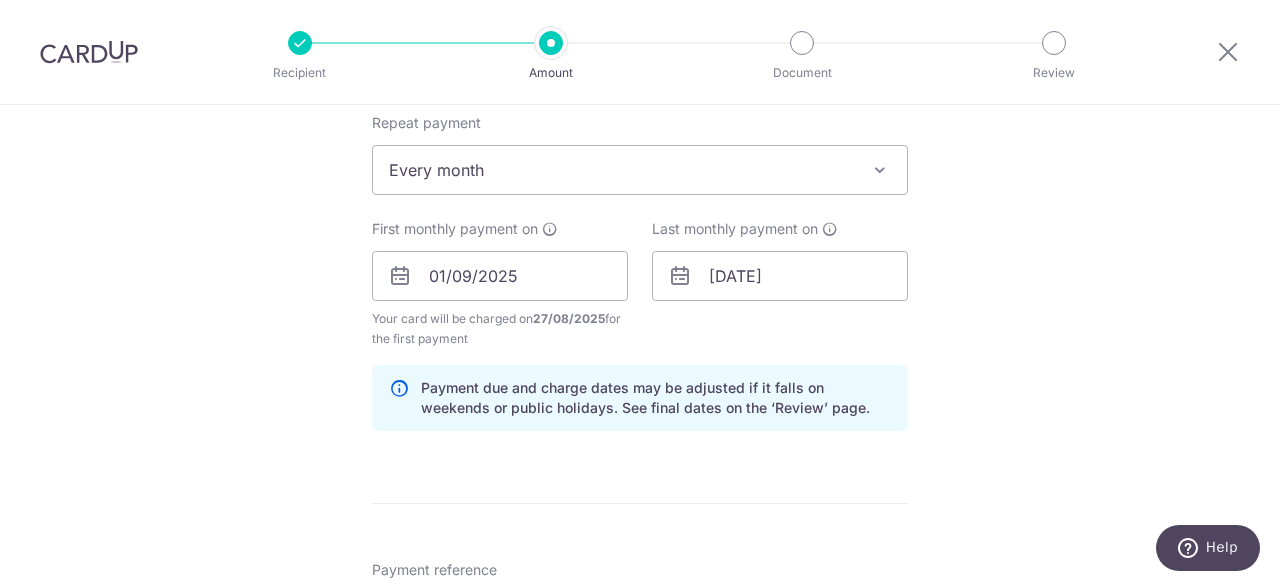 scroll, scrollTop: 1515, scrollLeft: 0, axis: vertical 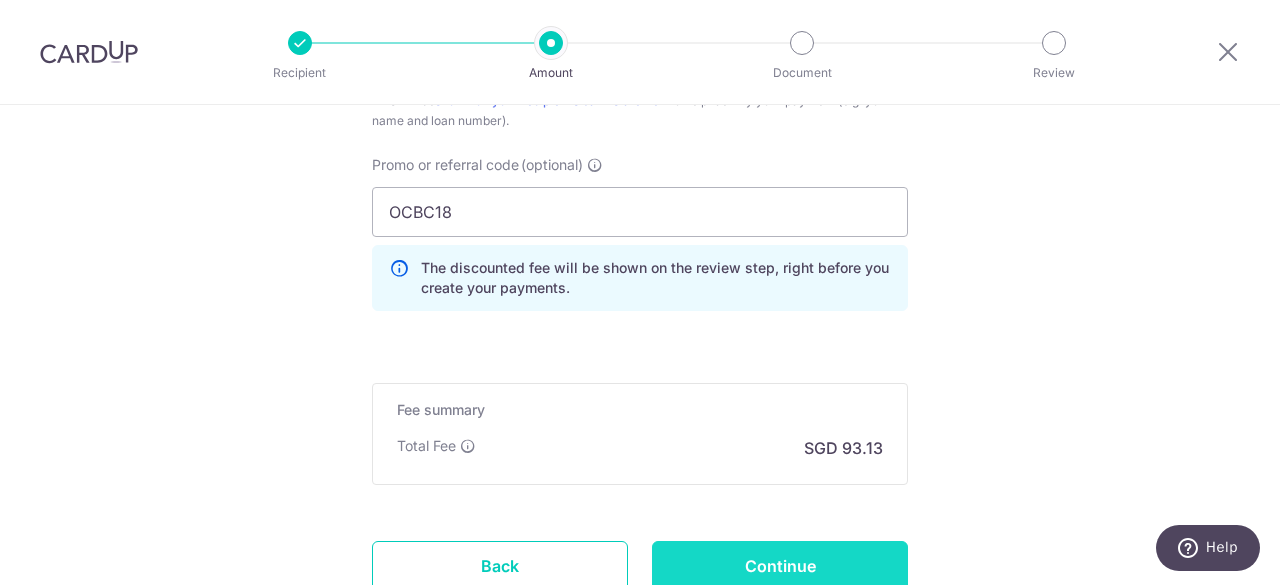 click on "Continue" at bounding box center (780, 566) 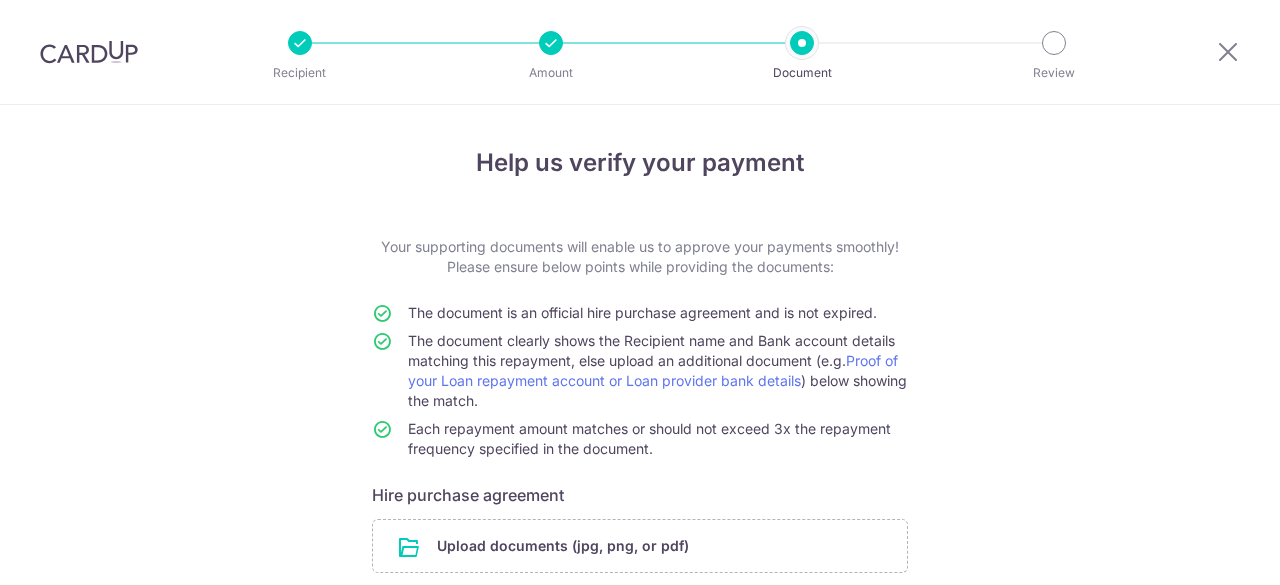 scroll, scrollTop: 0, scrollLeft: 0, axis: both 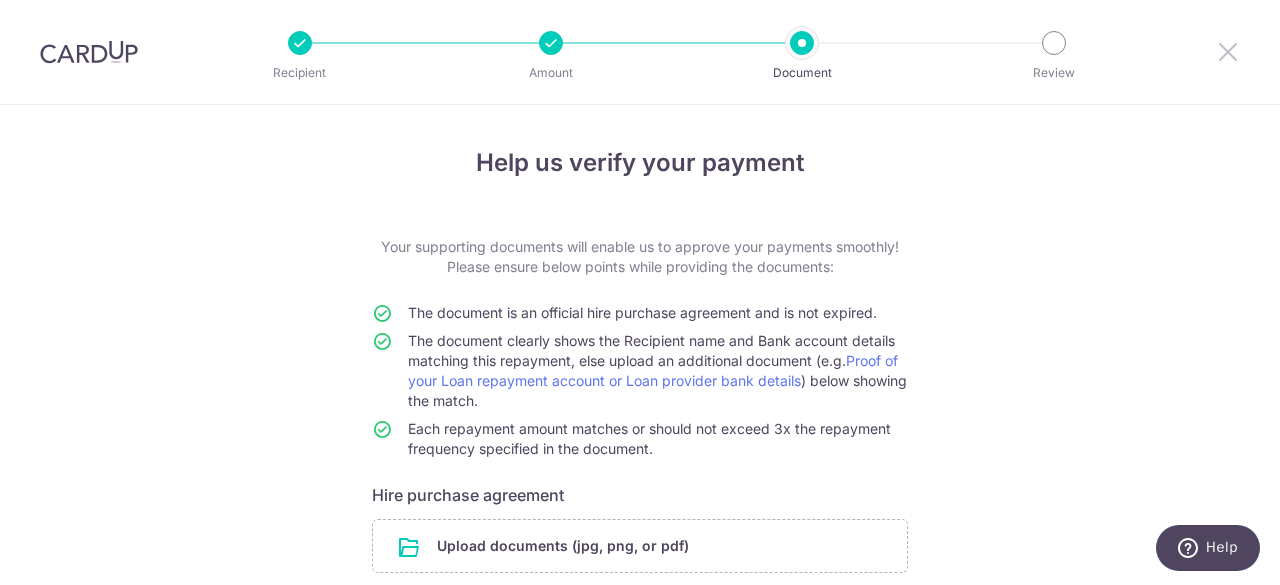 click at bounding box center (1228, 51) 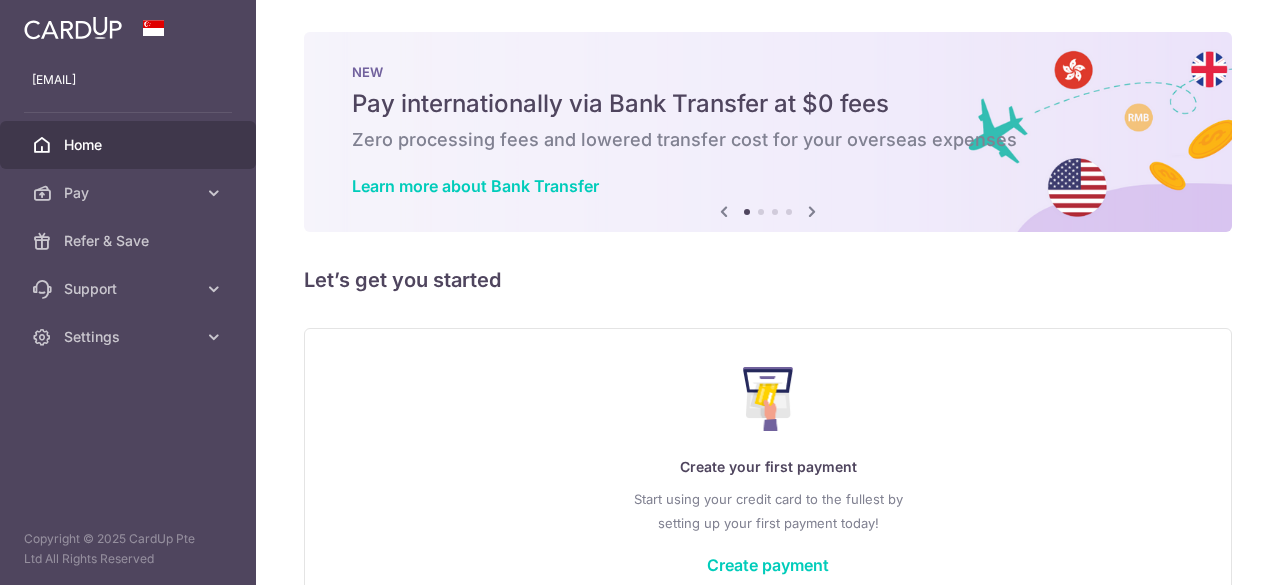scroll, scrollTop: 0, scrollLeft: 0, axis: both 